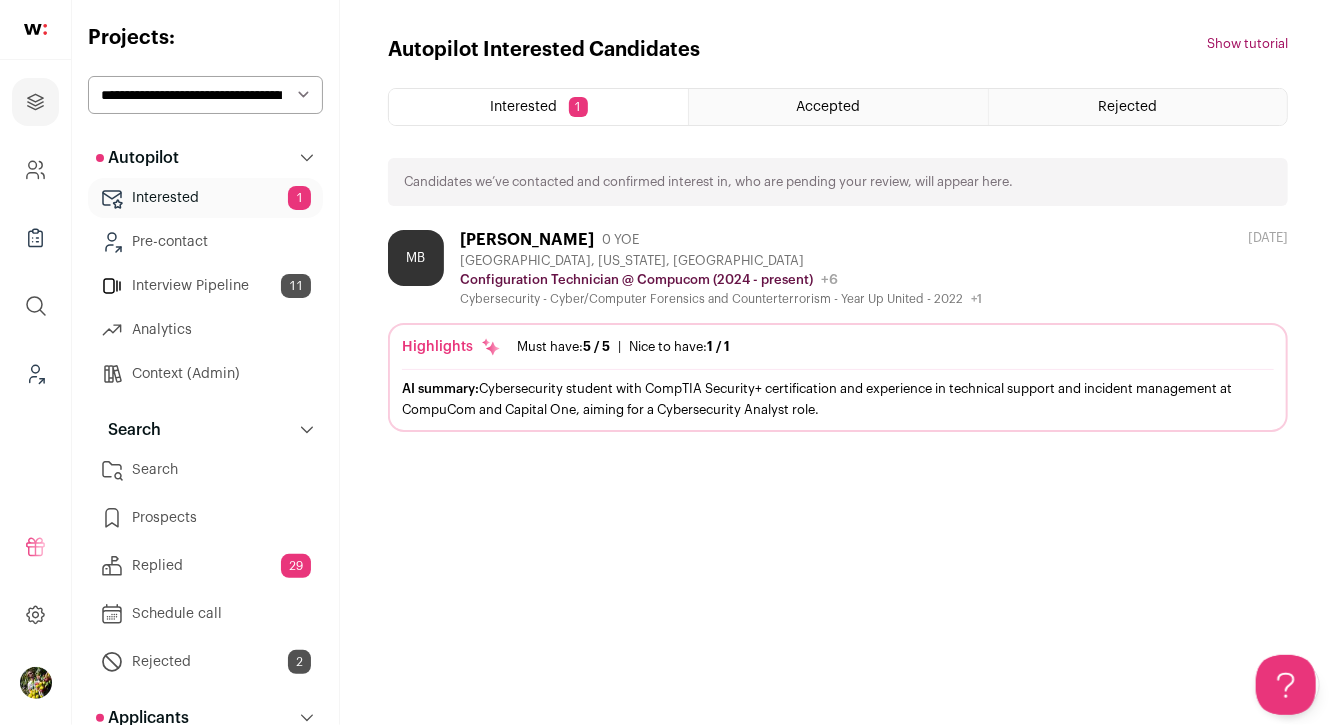 scroll, scrollTop: 0, scrollLeft: 0, axis: both 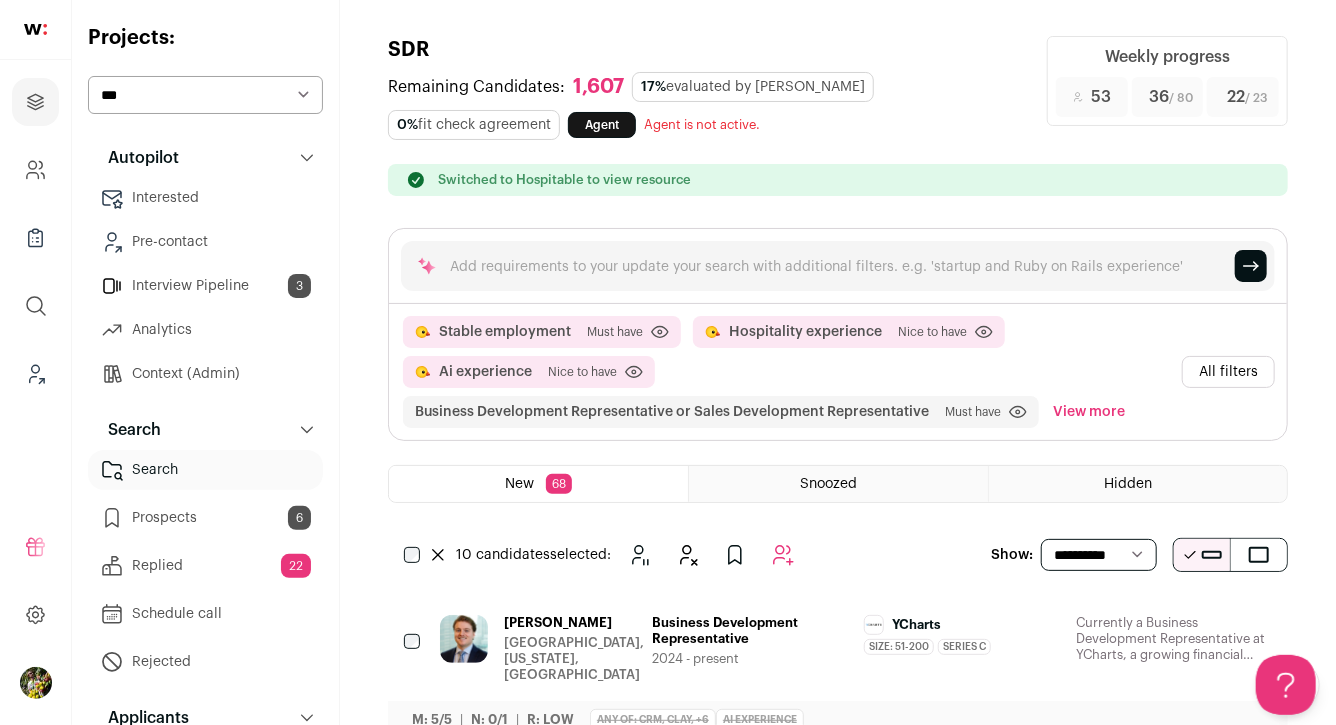click on "**********" at bounding box center (205, 95) 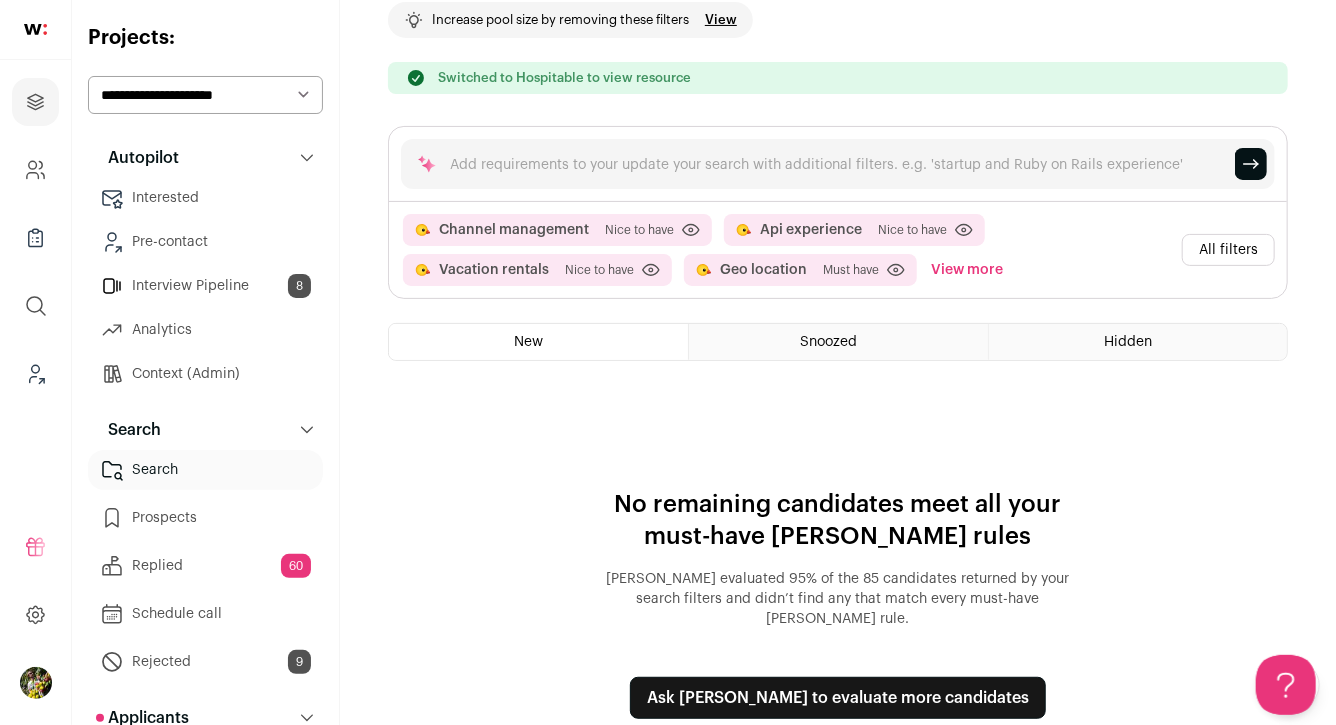 scroll, scrollTop: 154, scrollLeft: 0, axis: vertical 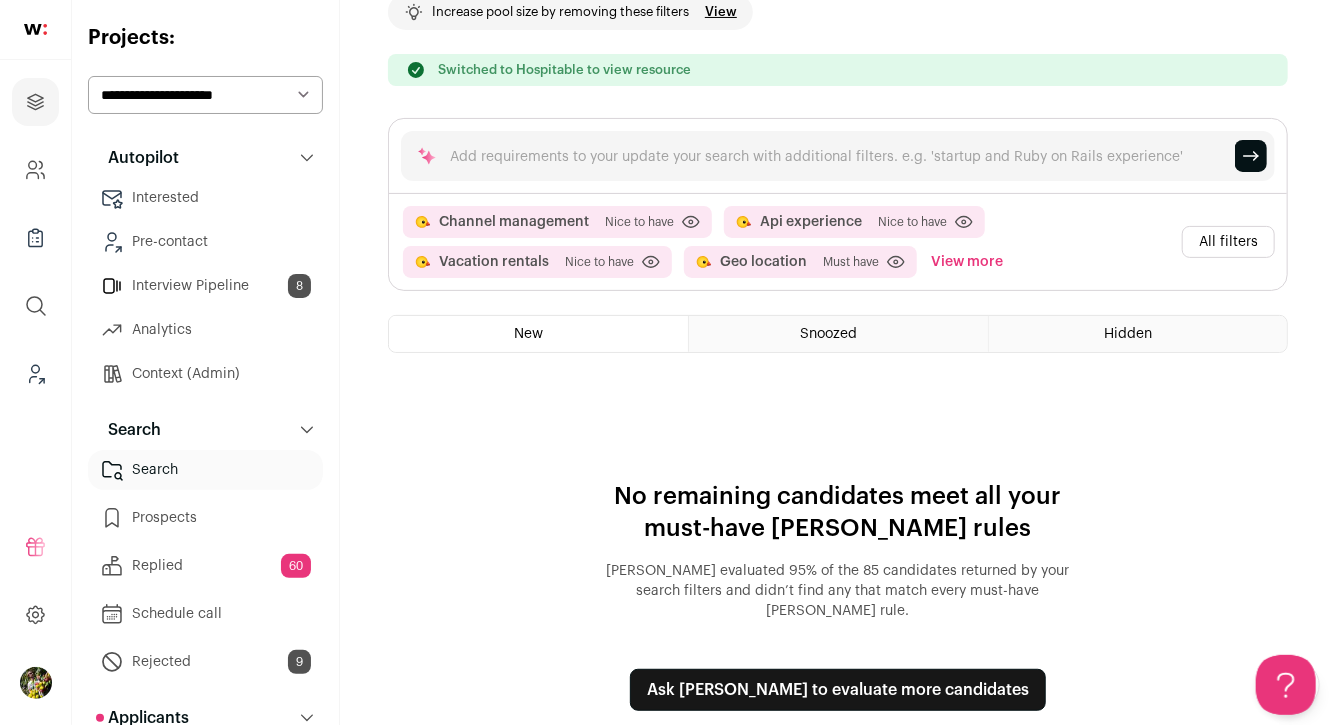 click on "Ask [PERSON_NAME] to evaluate more candidates" at bounding box center [838, 690] 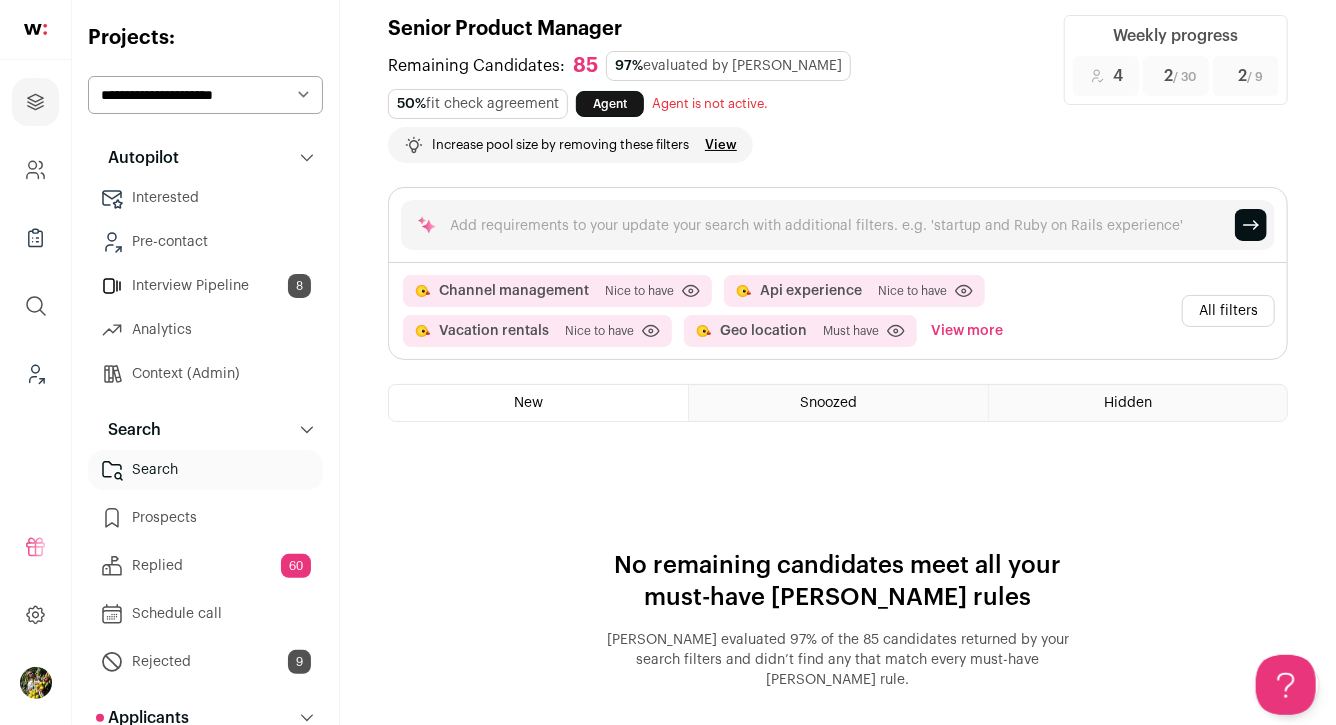 scroll, scrollTop: 0, scrollLeft: 0, axis: both 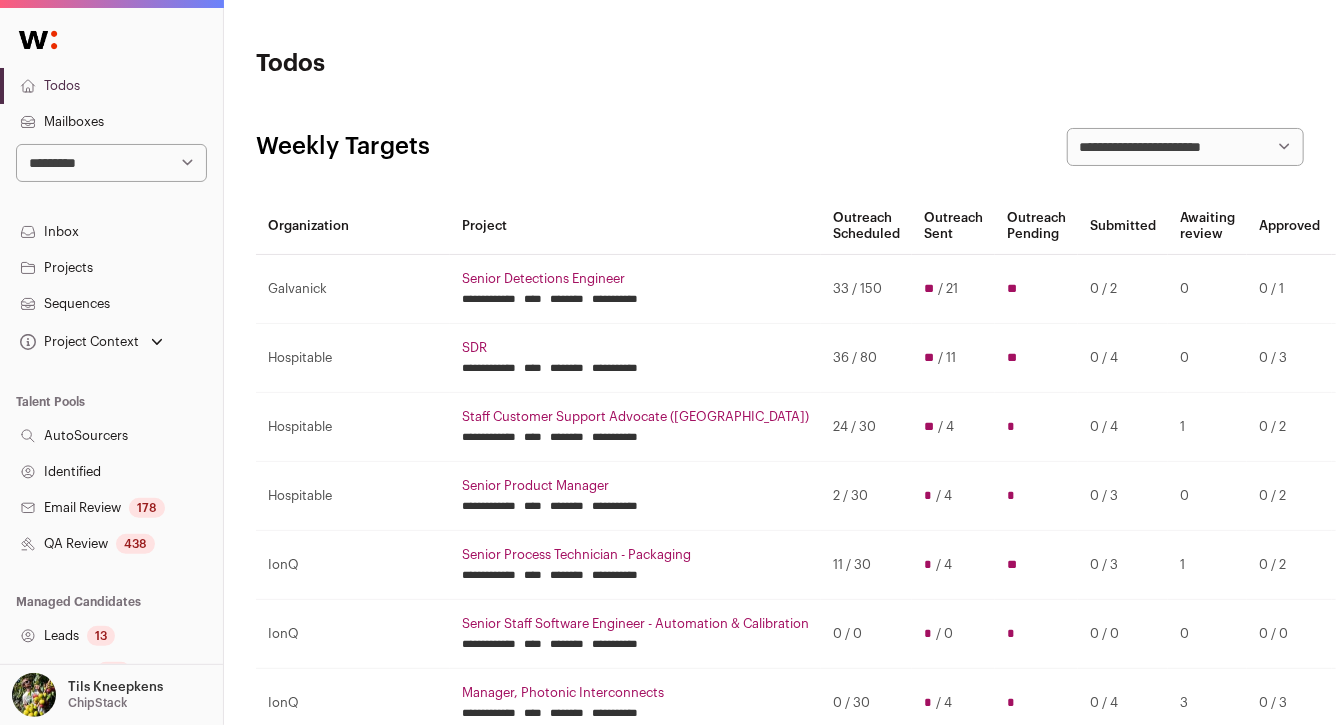 click on "QA Review
438" at bounding box center (111, 544) 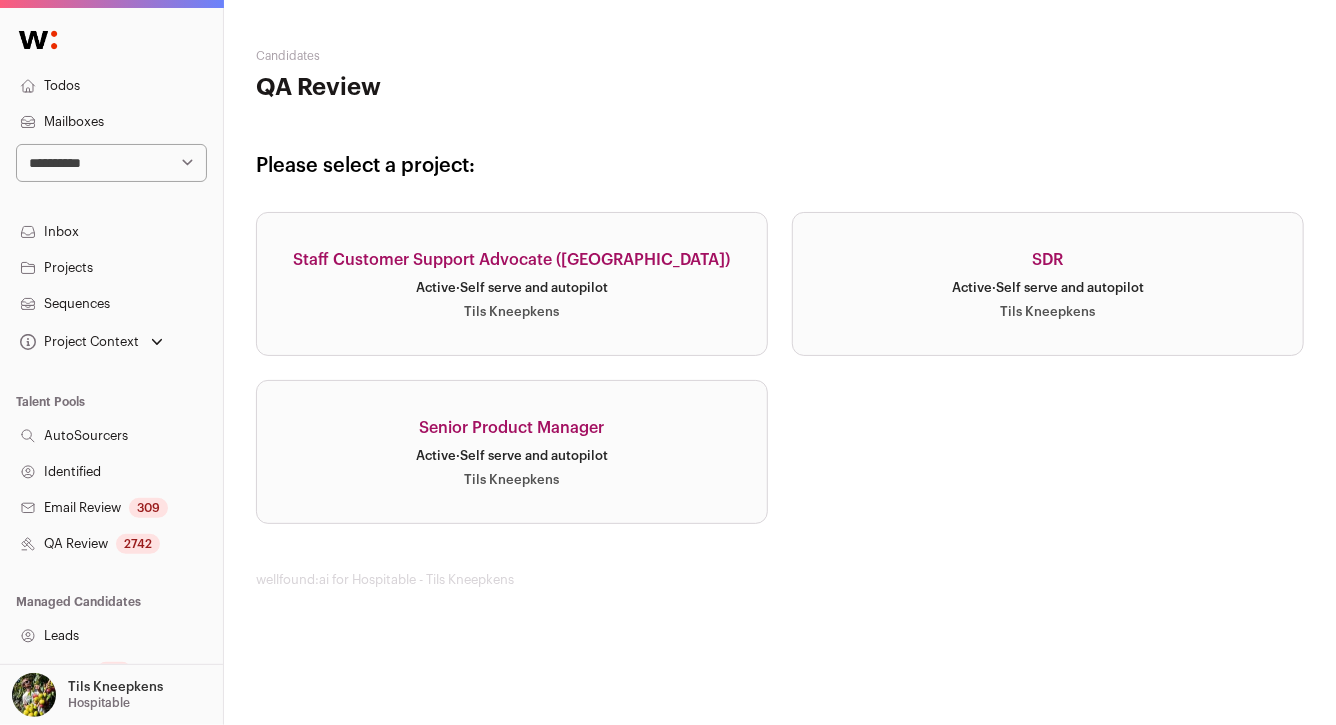 click on "Senior Product Manager
Active
·
Self serve and autopilot
Tils Kneepkens" at bounding box center (512, 452) 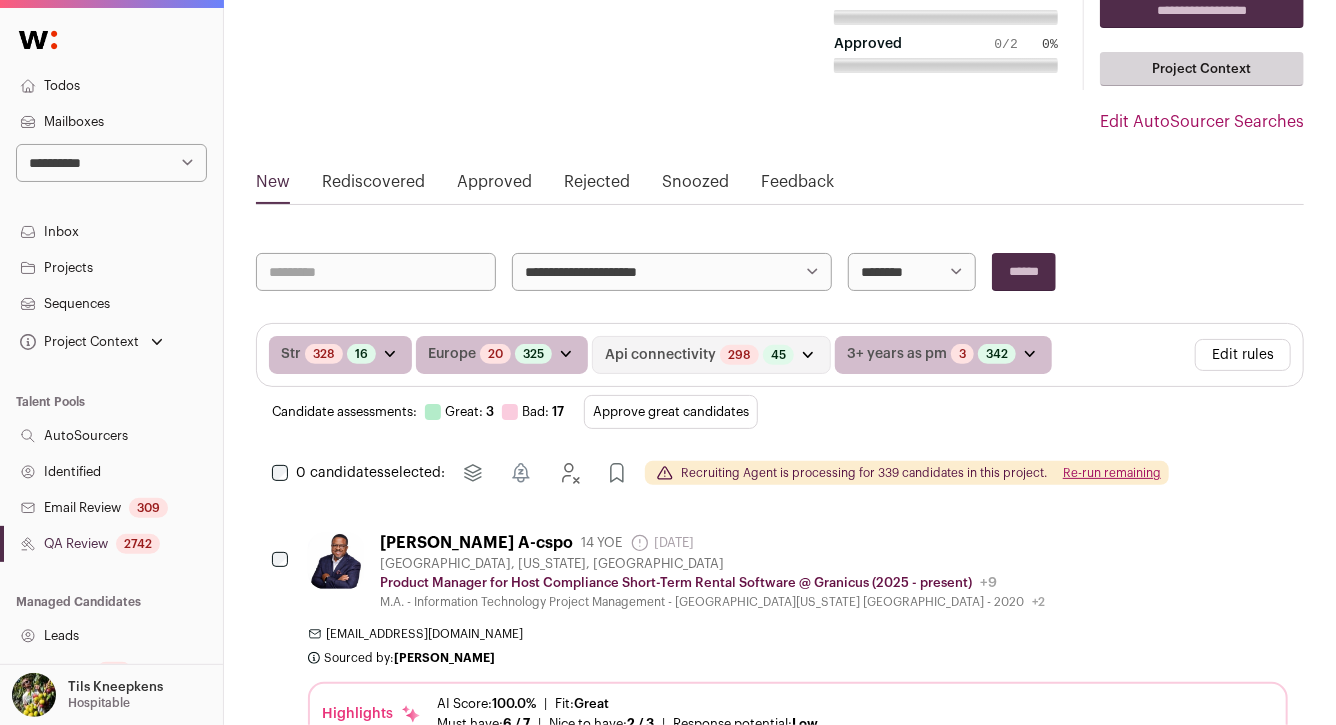 scroll, scrollTop: 124, scrollLeft: 0, axis: vertical 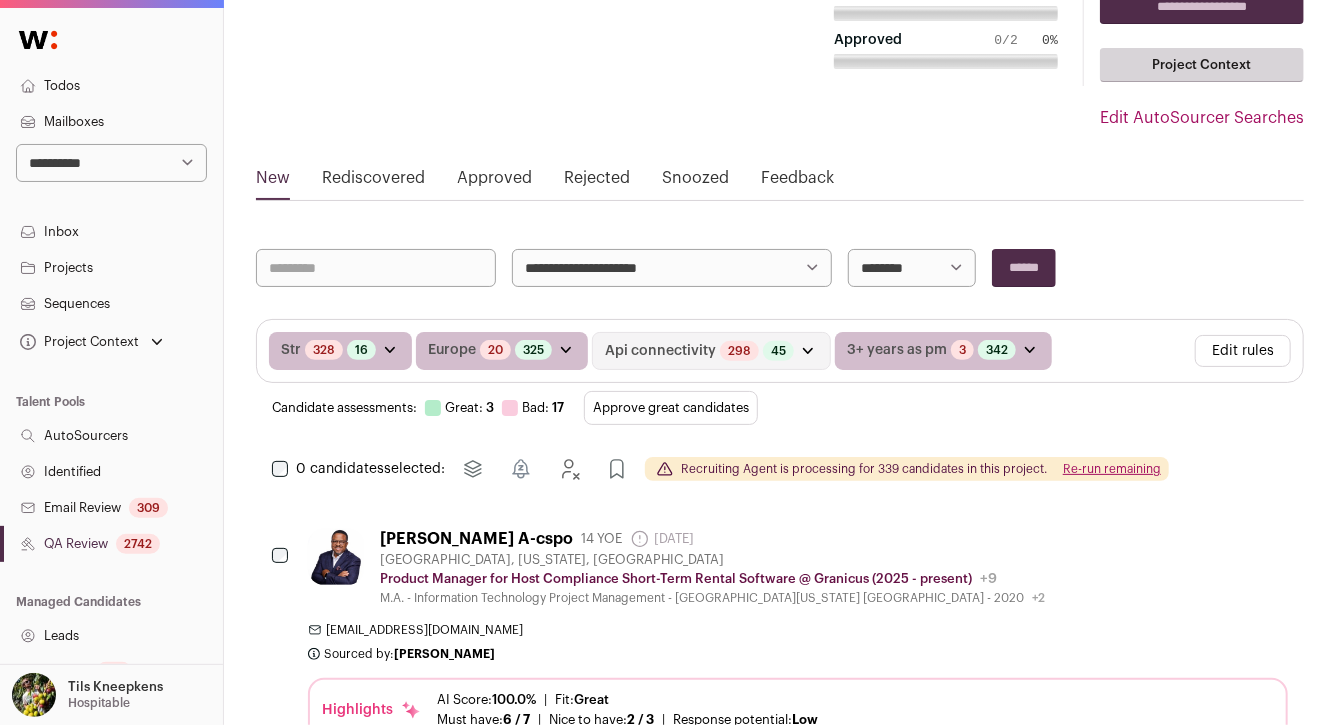 click on "Approve great candidates" at bounding box center [671, 408] 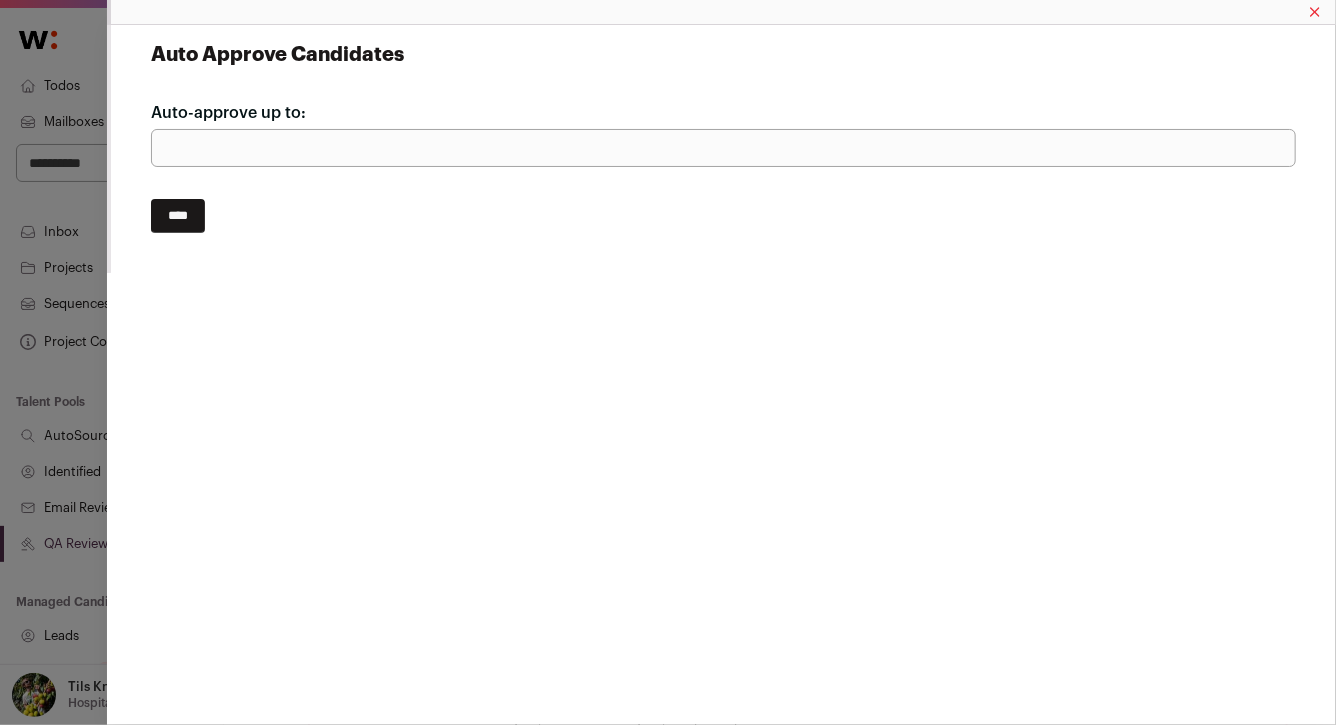 click on "****" at bounding box center [178, 216] 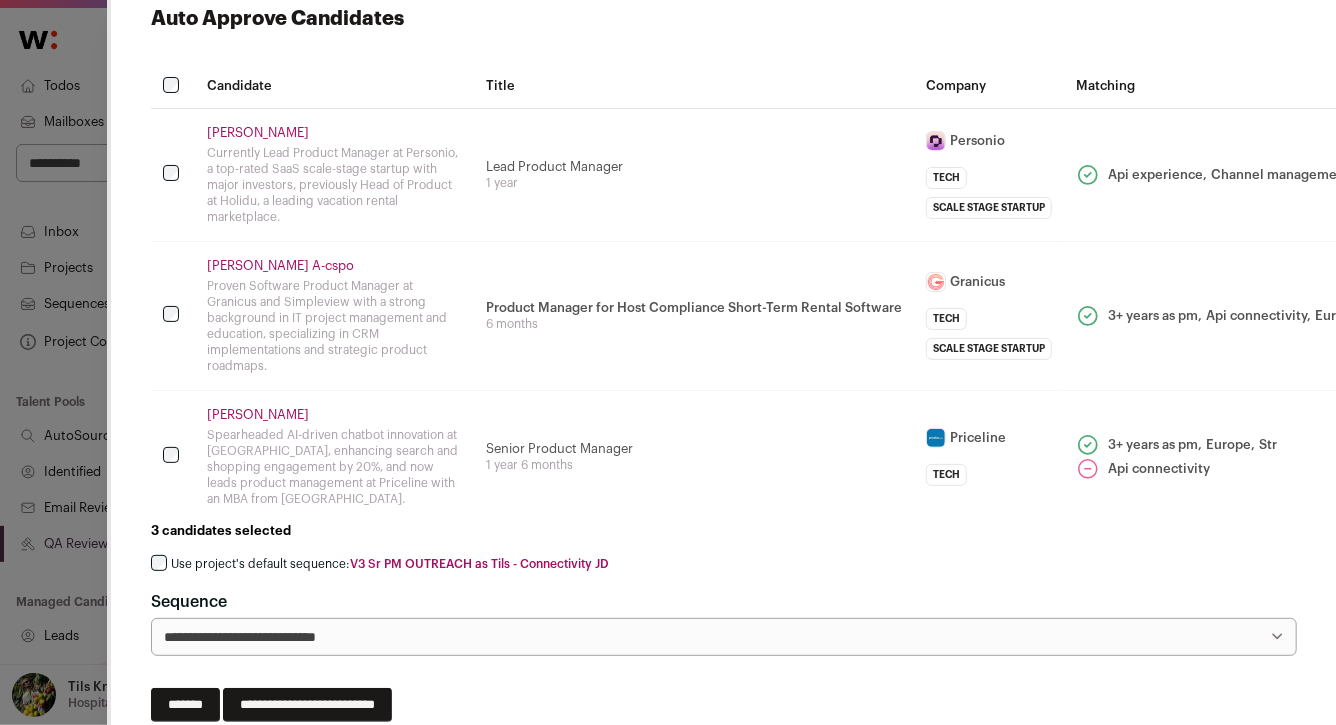 scroll, scrollTop: 49, scrollLeft: 0, axis: vertical 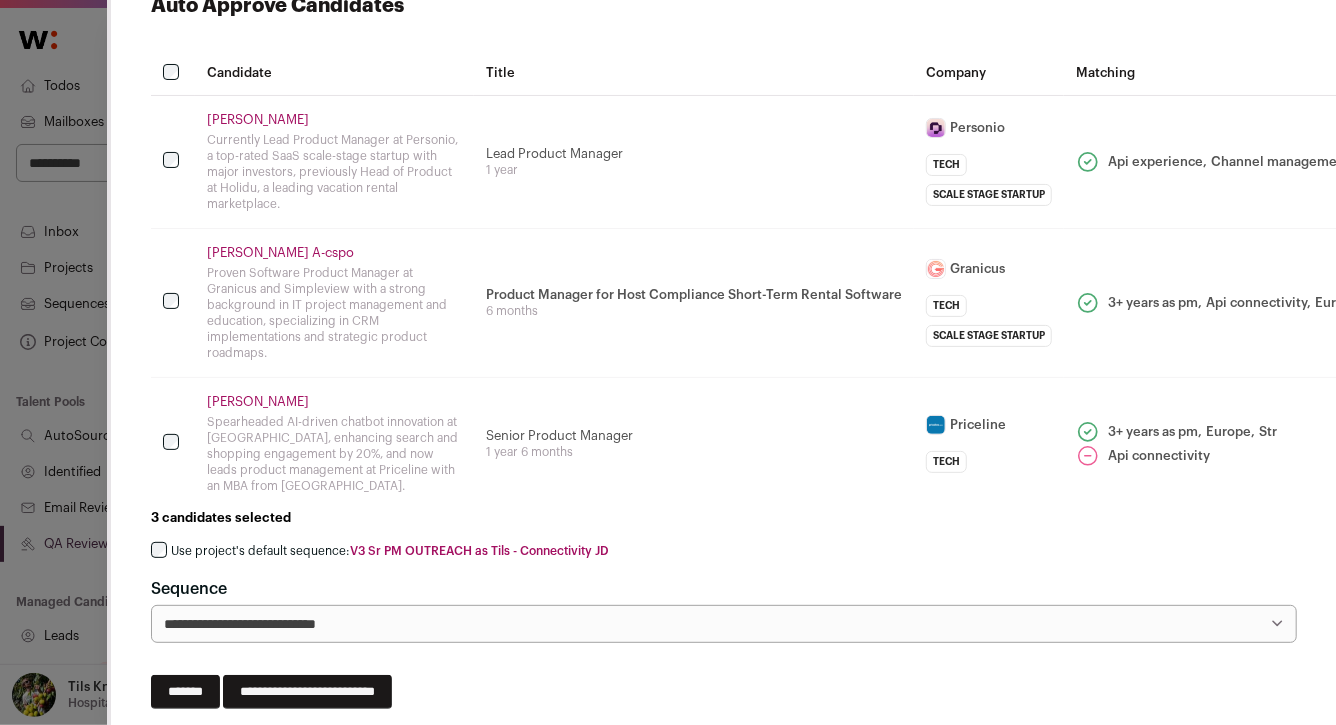 click on "Bryan A-cspo" at bounding box center [334, 253] 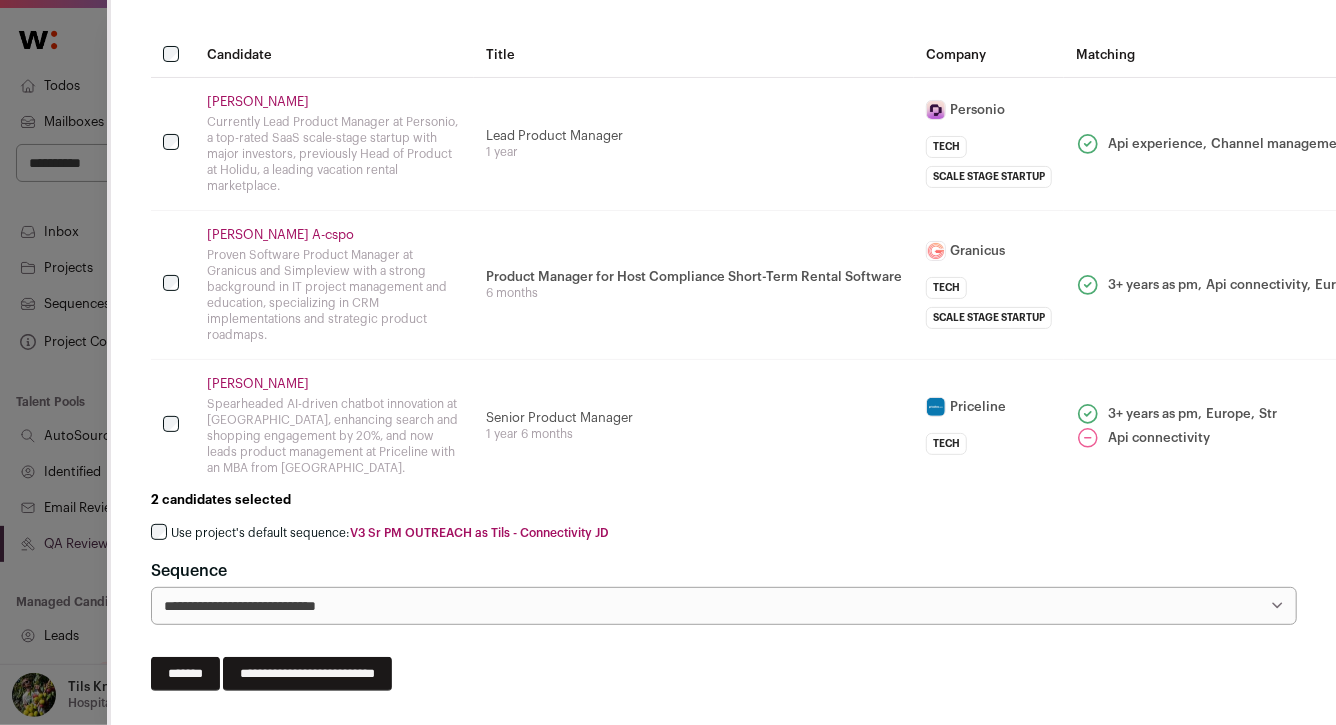scroll, scrollTop: 68, scrollLeft: 0, axis: vertical 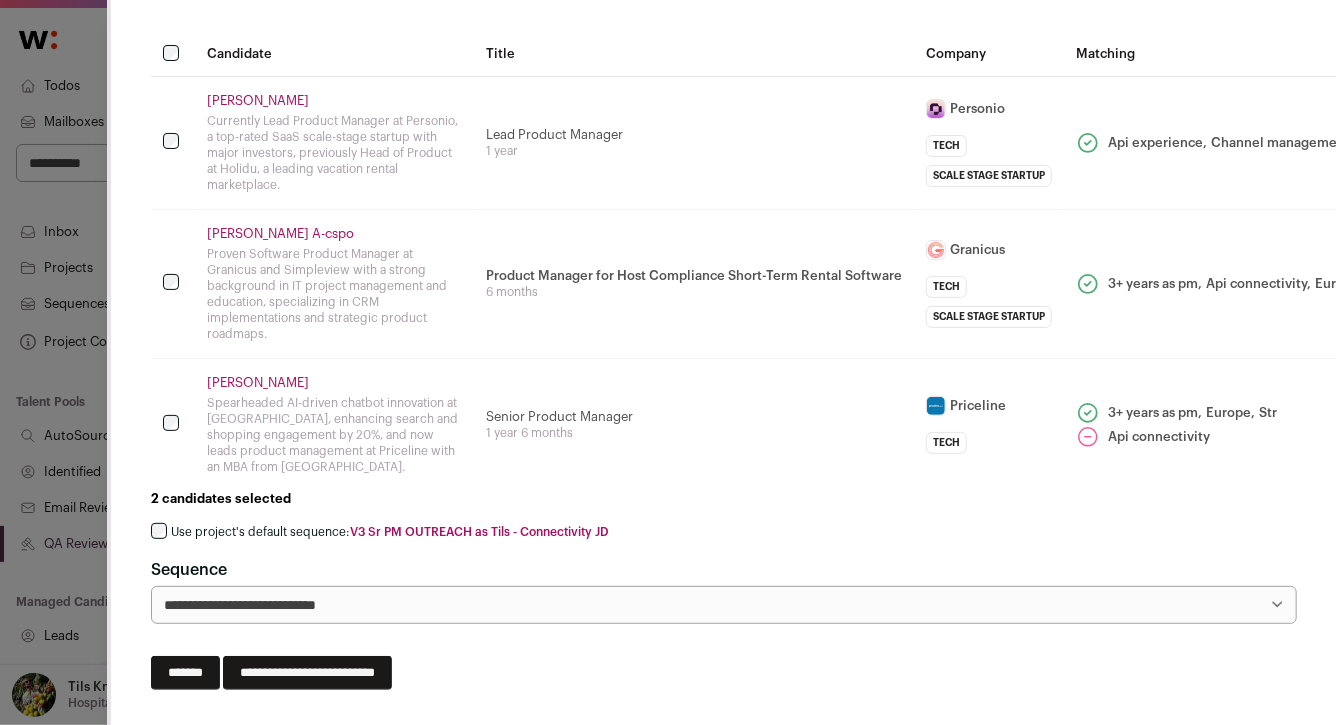 click on "Jose Amat" at bounding box center (334, 101) 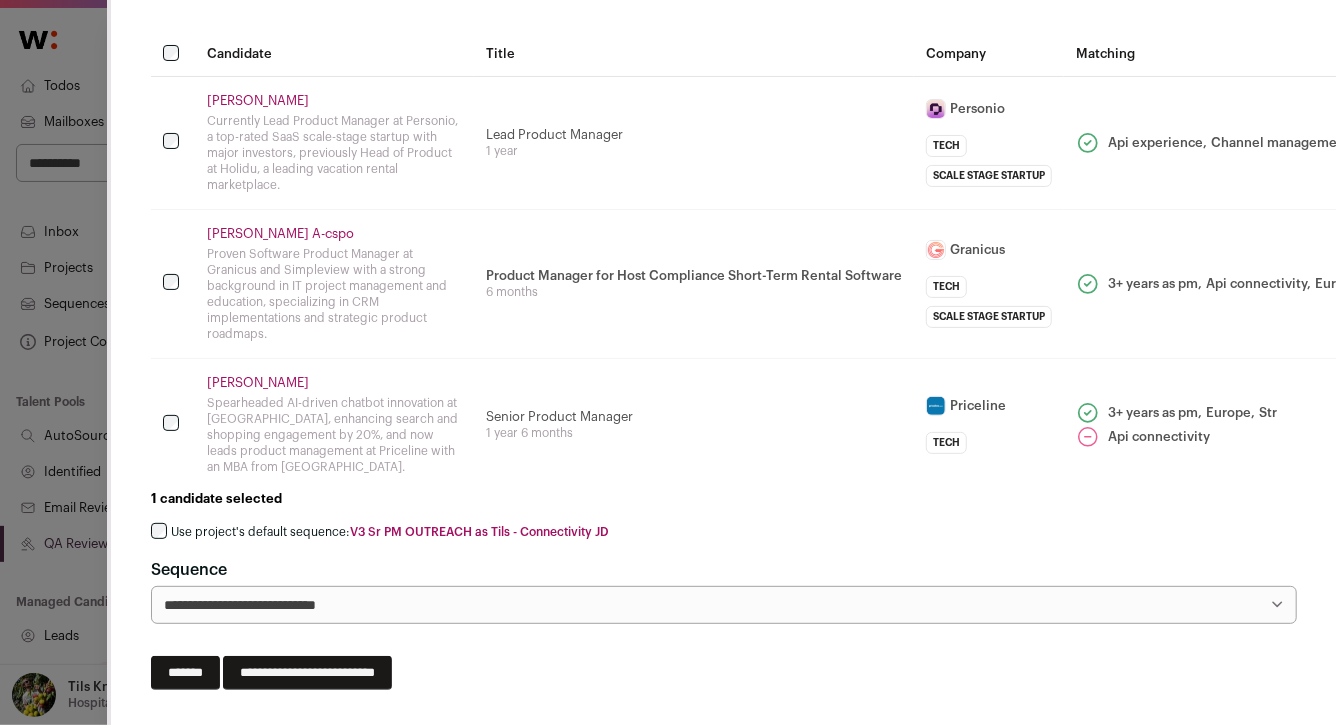 click on "Use project's default sequence:
V3 Sr PM OUTREACH as Tils - Connectivity JD" at bounding box center (390, 532) 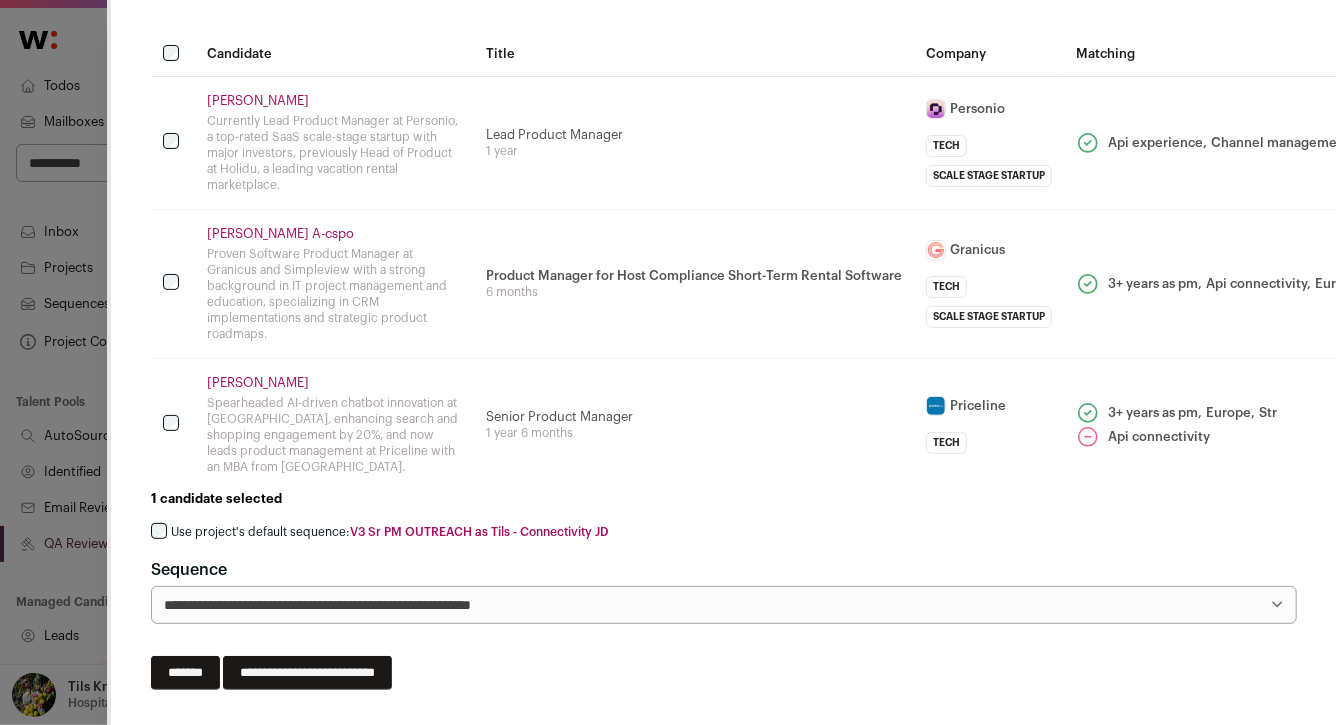 scroll, scrollTop: 0, scrollLeft: 0, axis: both 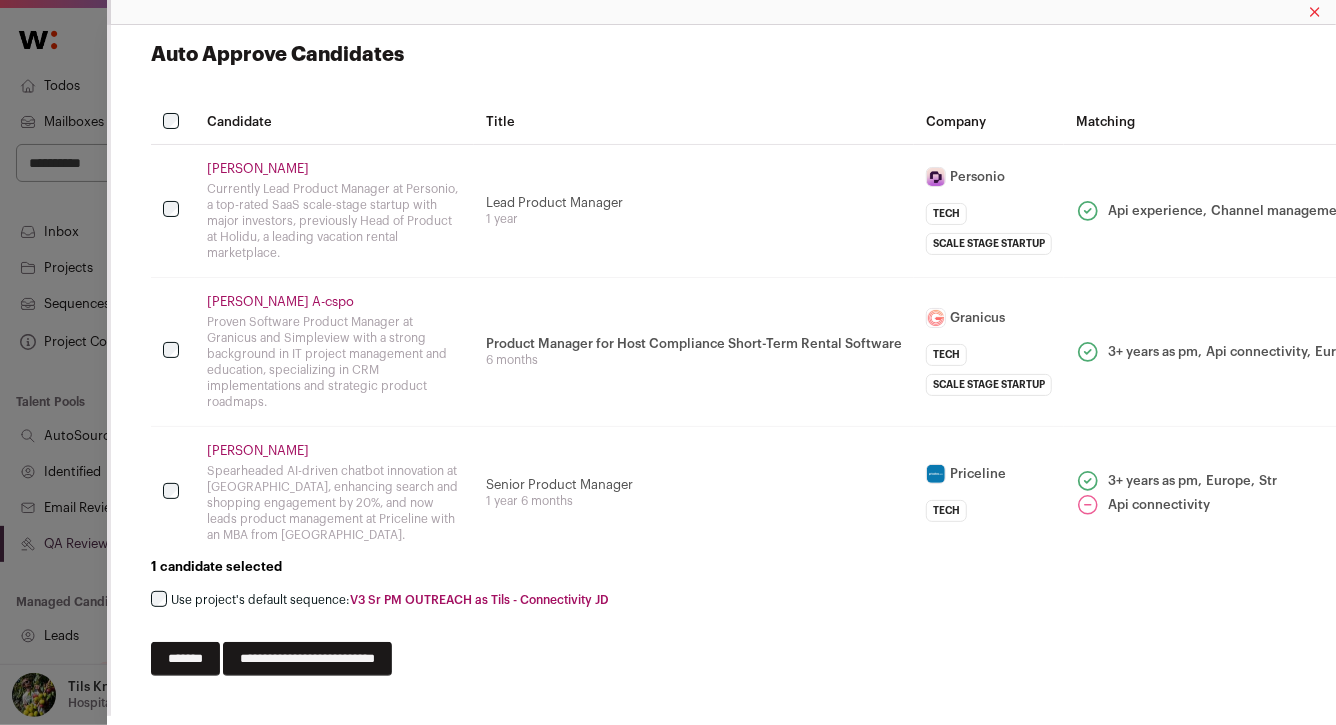 click on "**********" at bounding box center (307, 659) 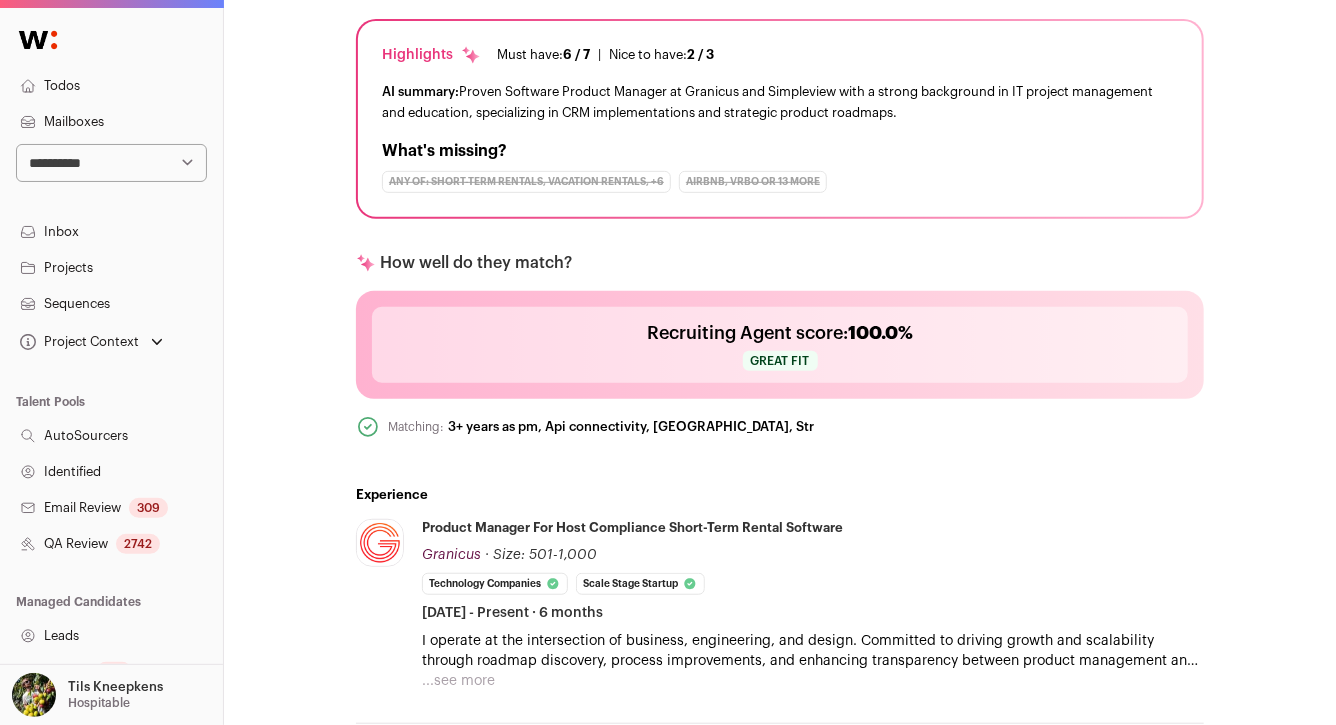 scroll, scrollTop: 0, scrollLeft: 0, axis: both 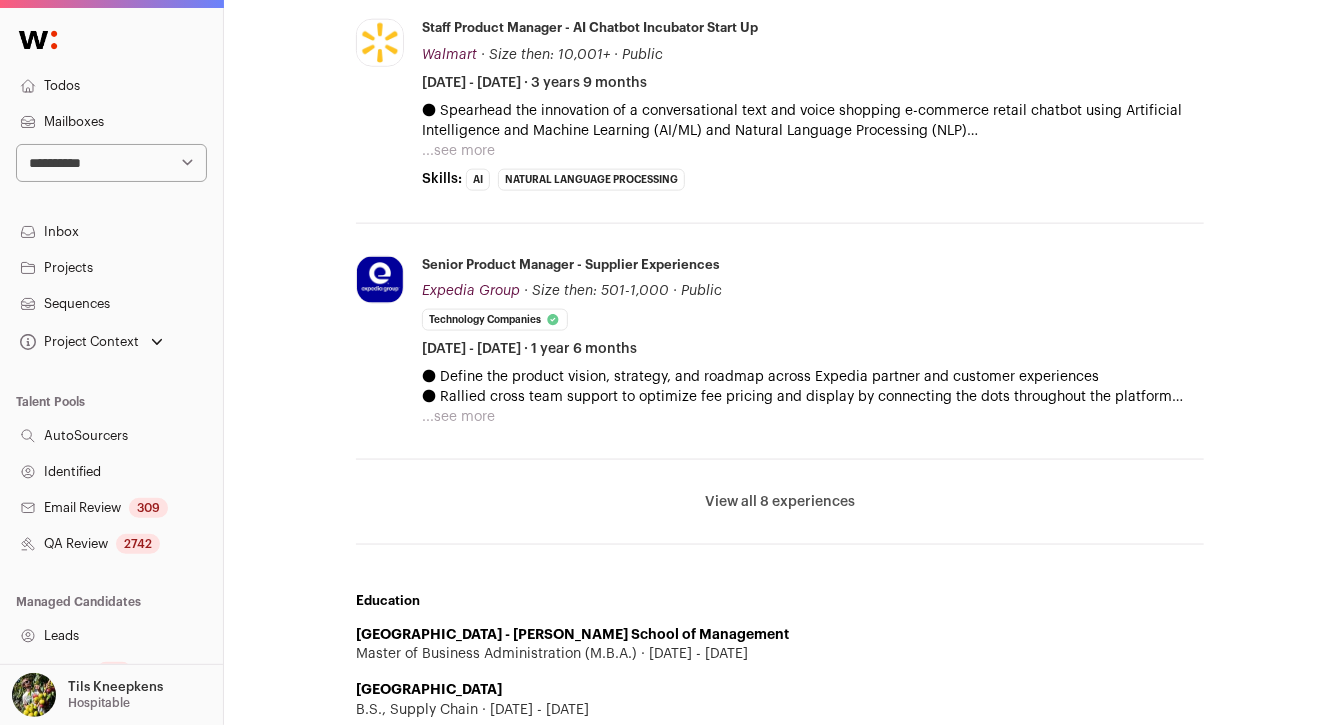 click on "View all 8 experiences" at bounding box center [780, 502] 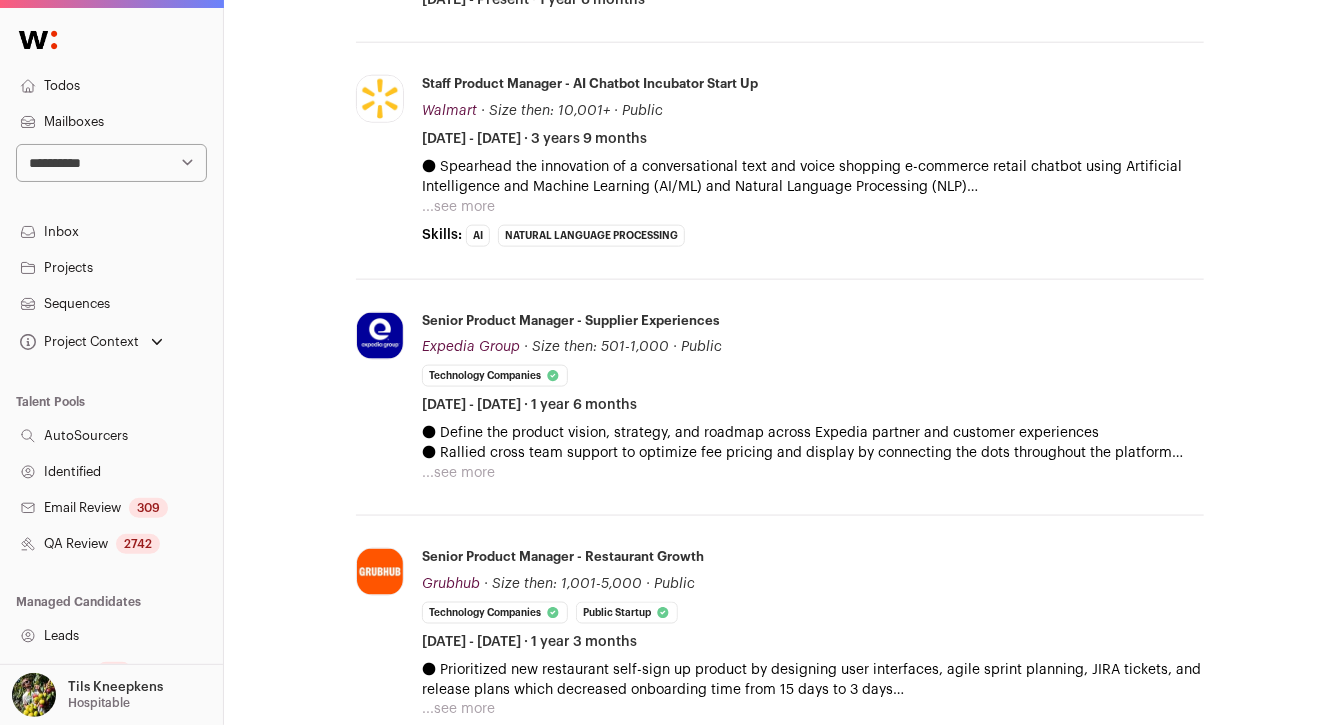 scroll, scrollTop: 1126, scrollLeft: 0, axis: vertical 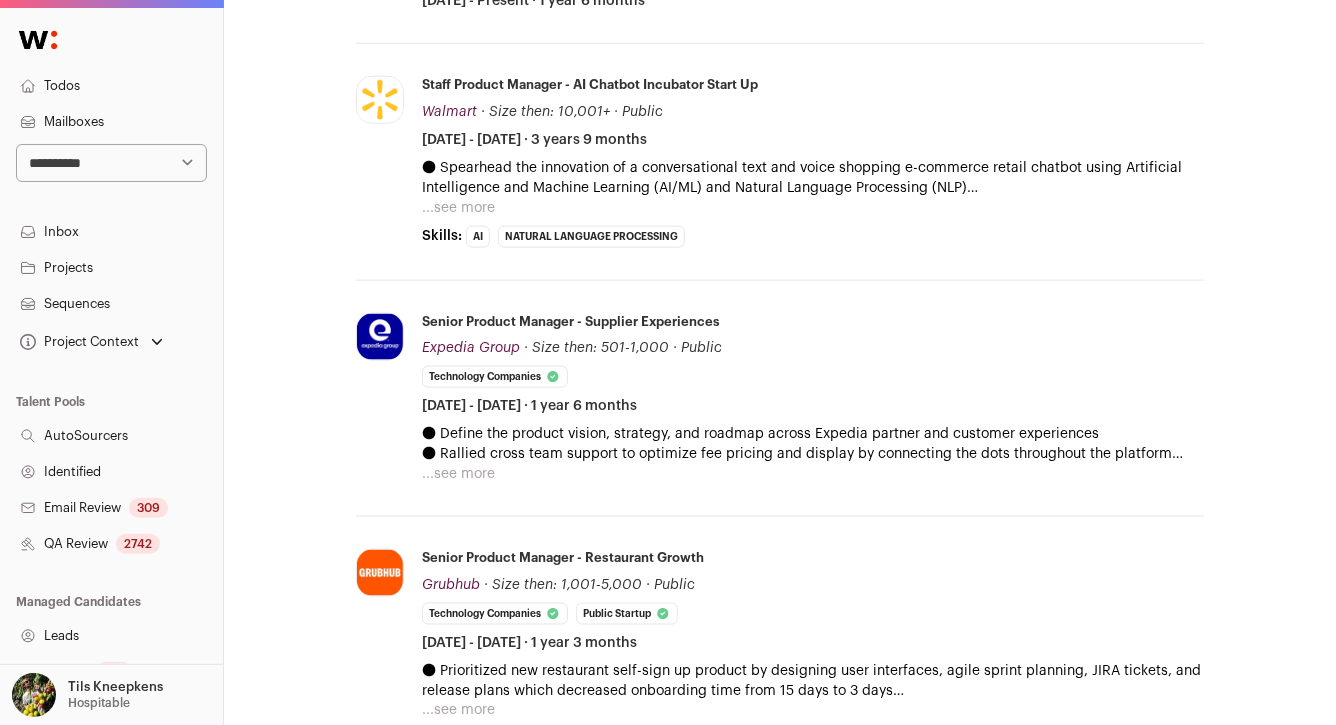 click on "...see more" at bounding box center [458, 474] 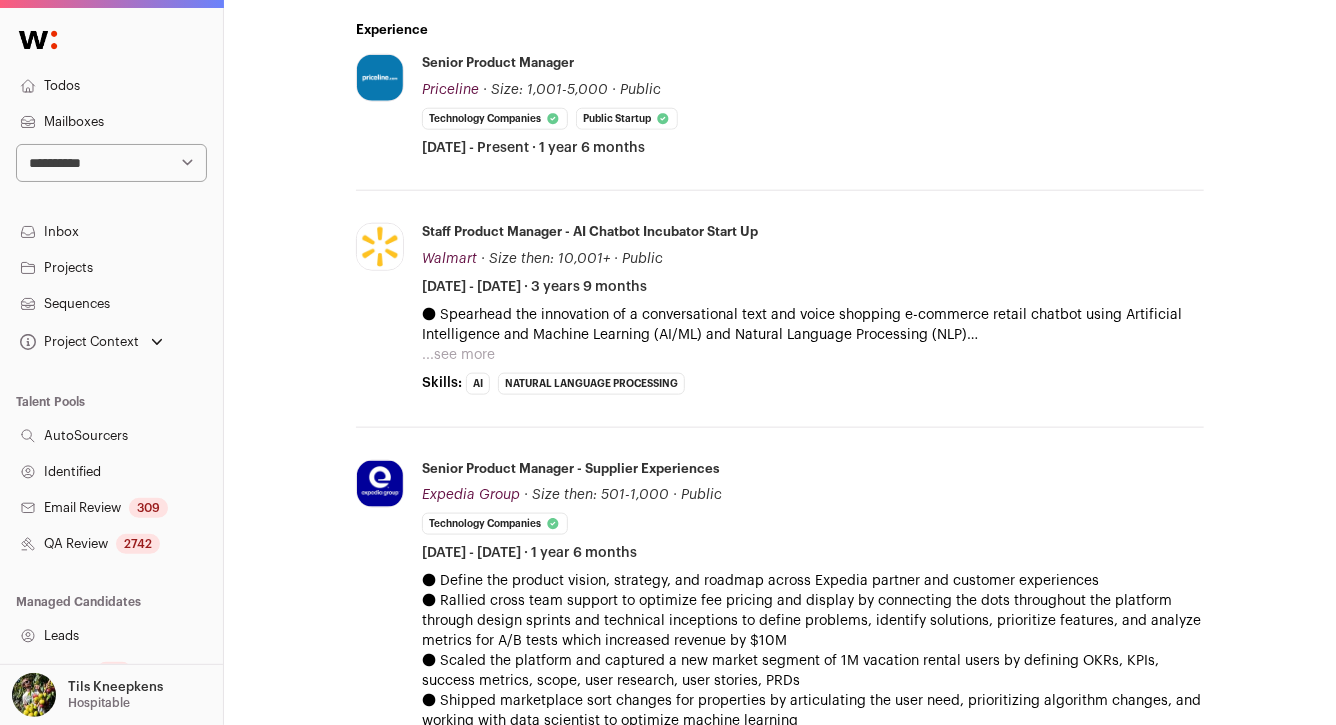 scroll, scrollTop: 987, scrollLeft: 0, axis: vertical 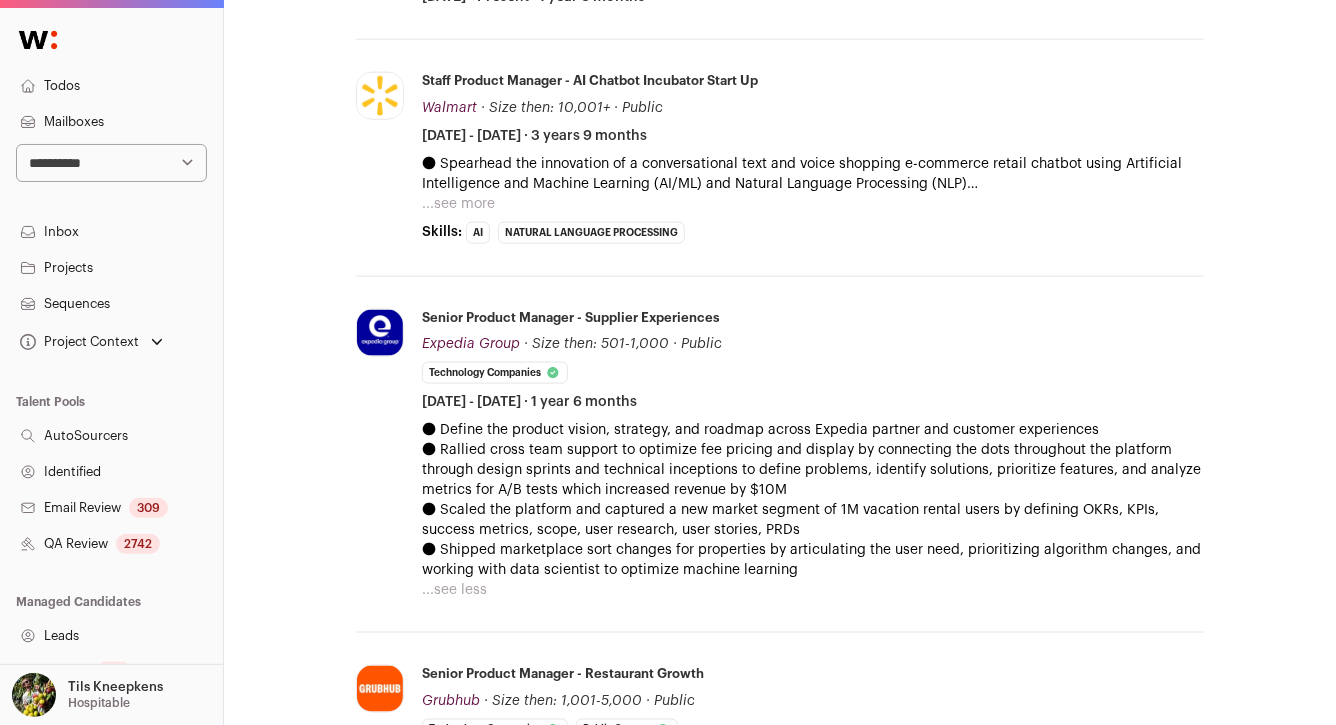 click on "...see more" at bounding box center [458, 204] 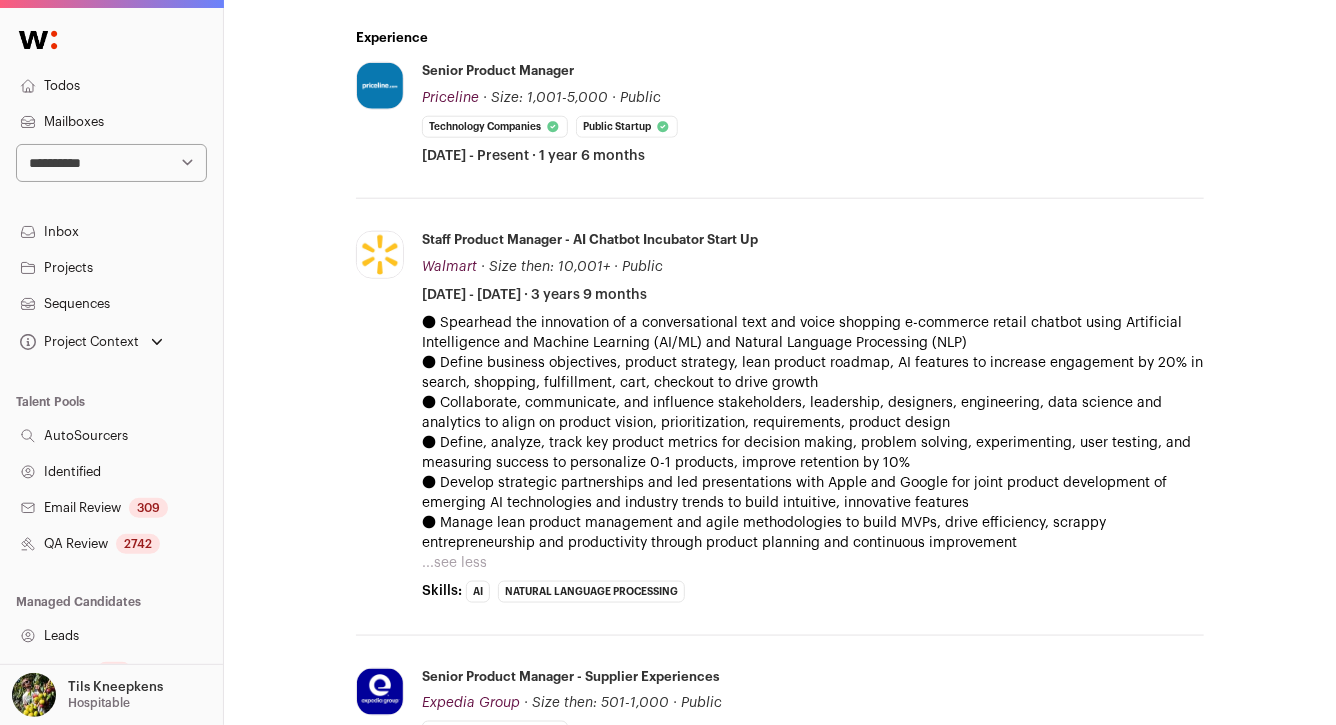 scroll, scrollTop: 936, scrollLeft: 0, axis: vertical 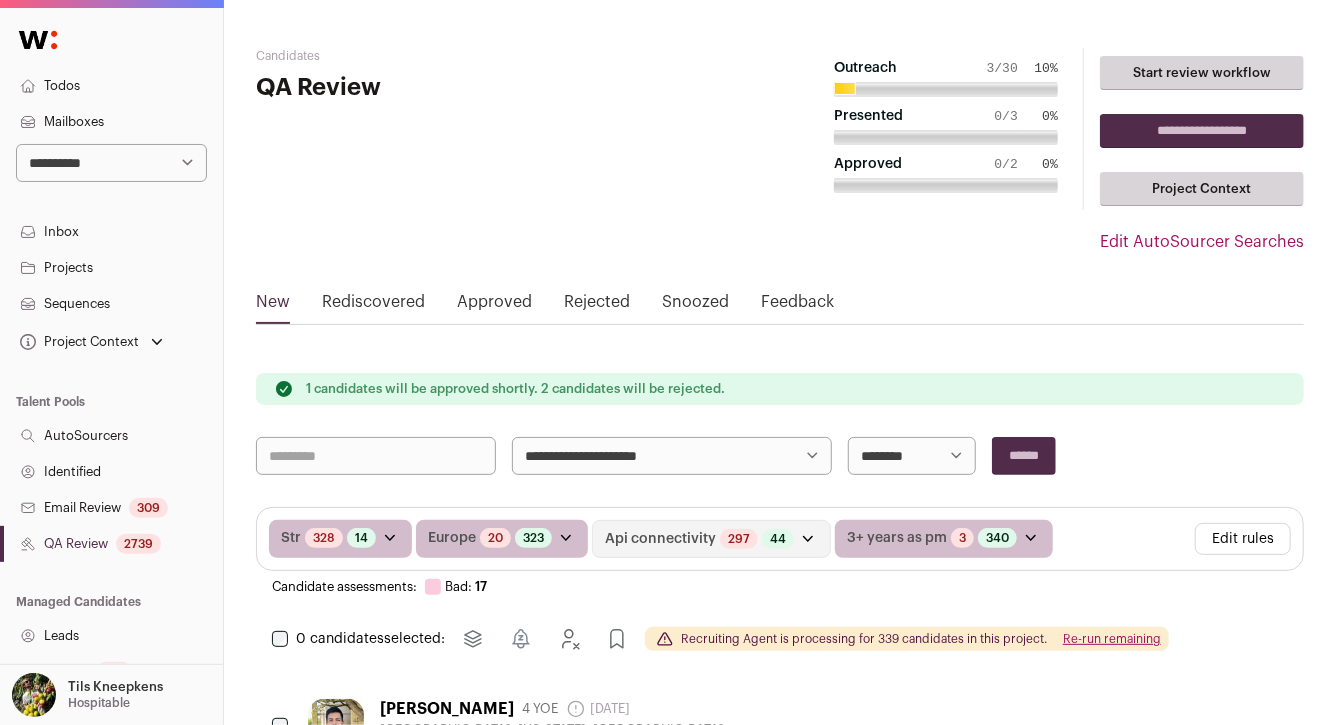 click on "Edit rules" at bounding box center (1243, 539) 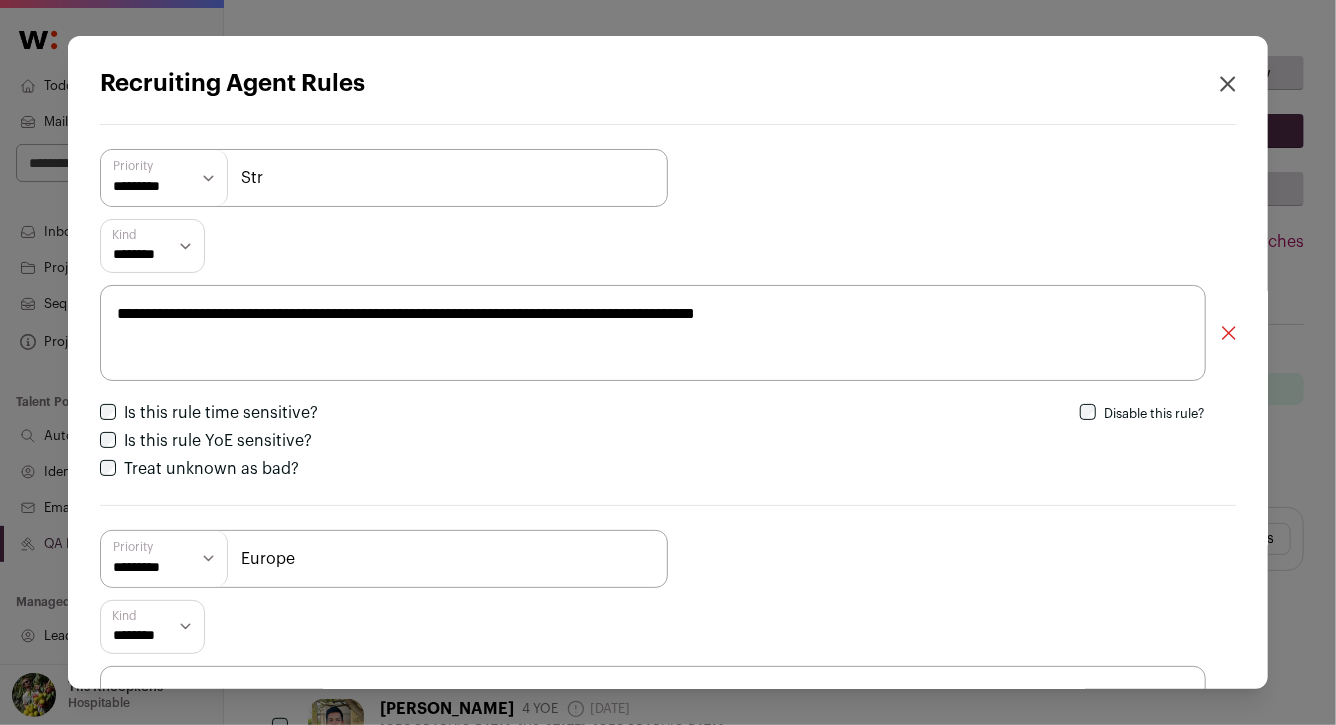type 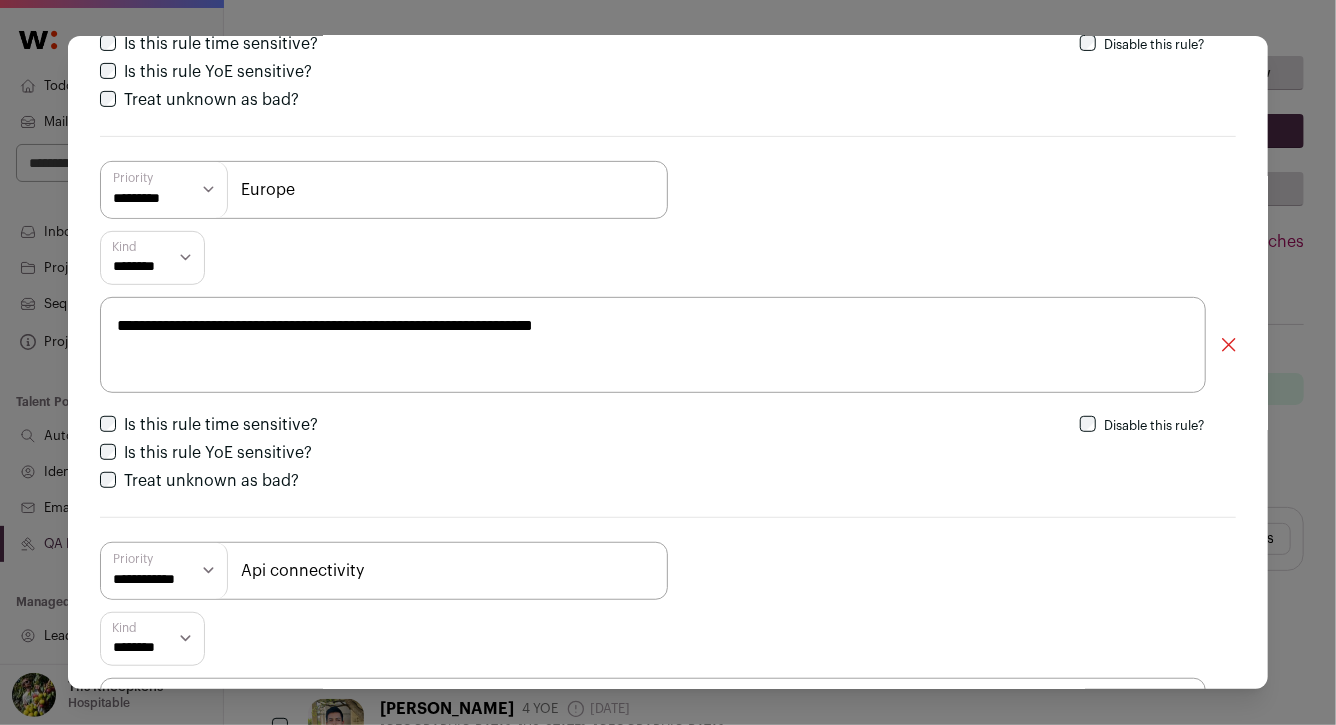 scroll, scrollTop: 0, scrollLeft: 0, axis: both 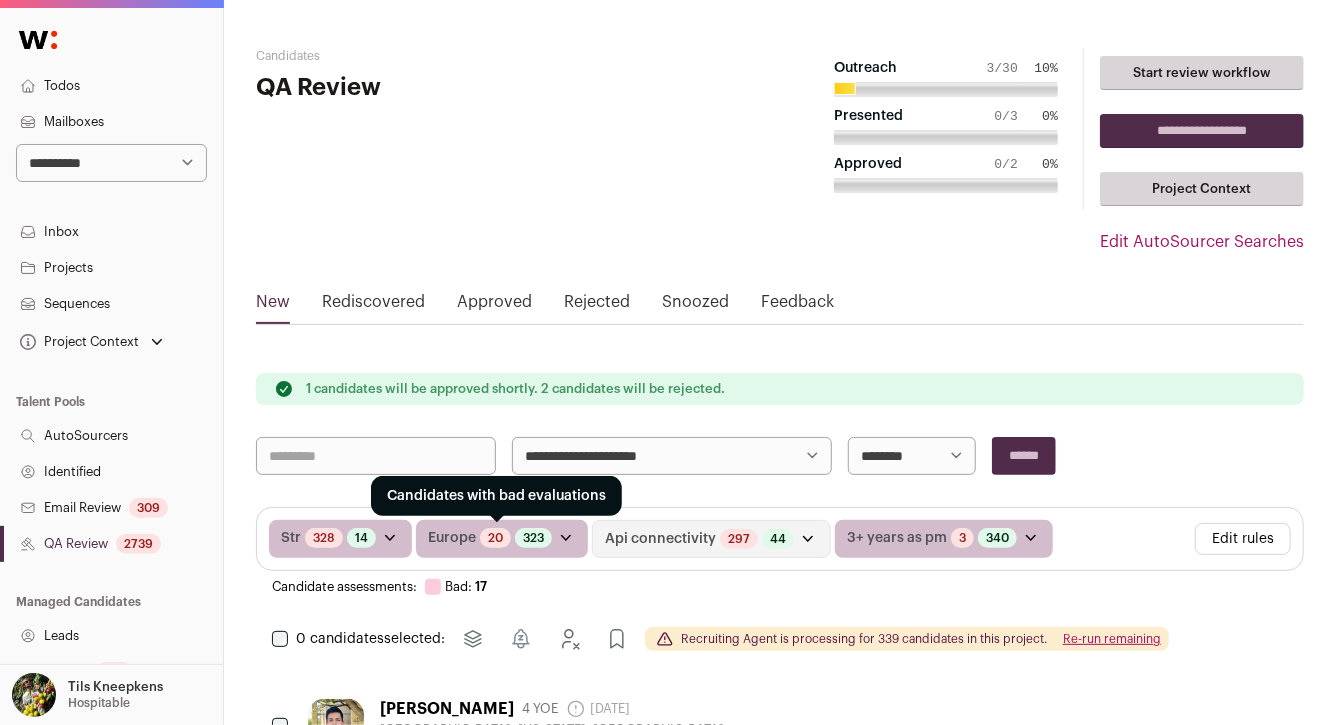 click on "20" at bounding box center (495, 538) 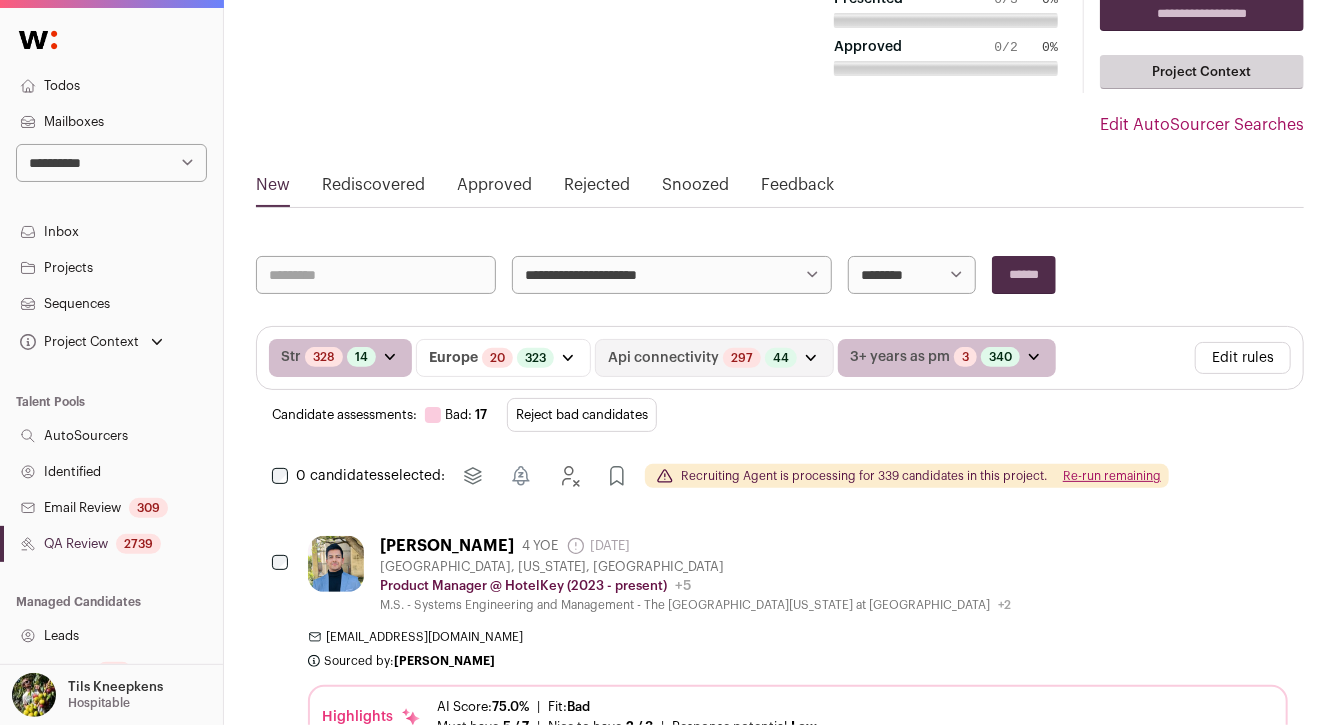 scroll, scrollTop: 0, scrollLeft: 0, axis: both 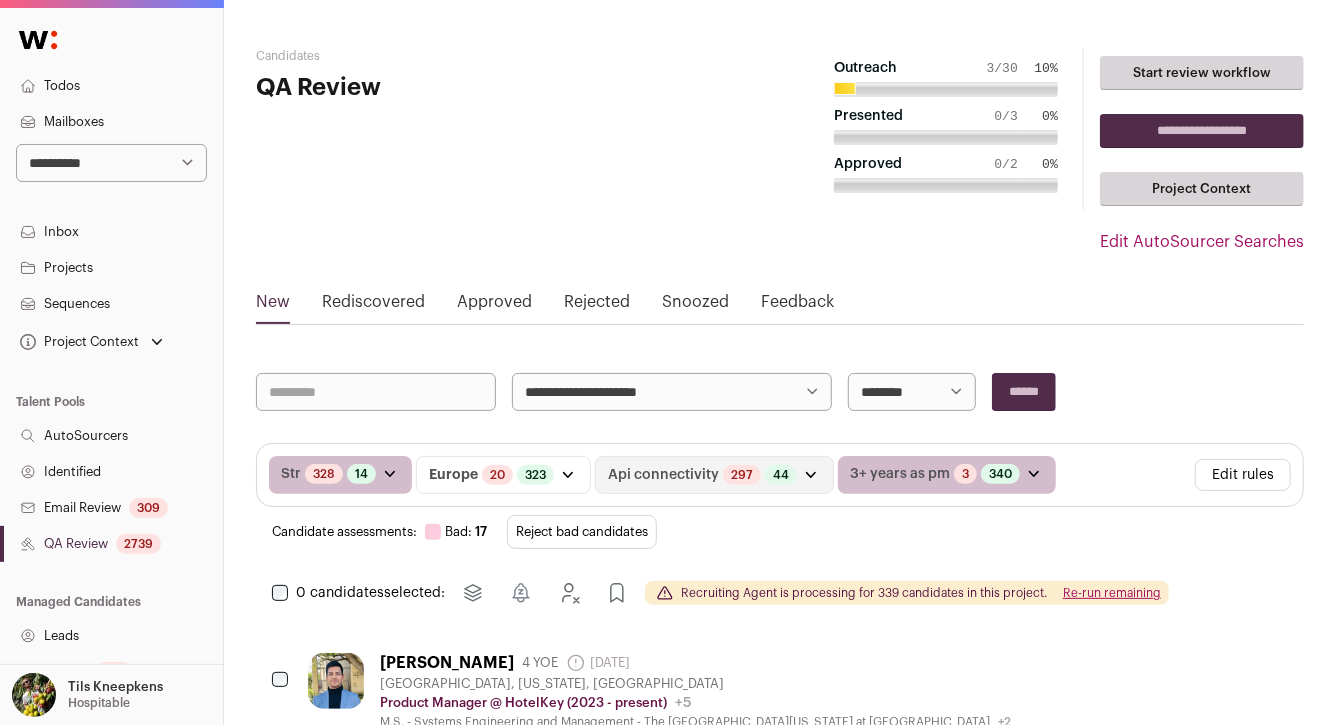 click on "Reject bad candidates" at bounding box center [582, 532] 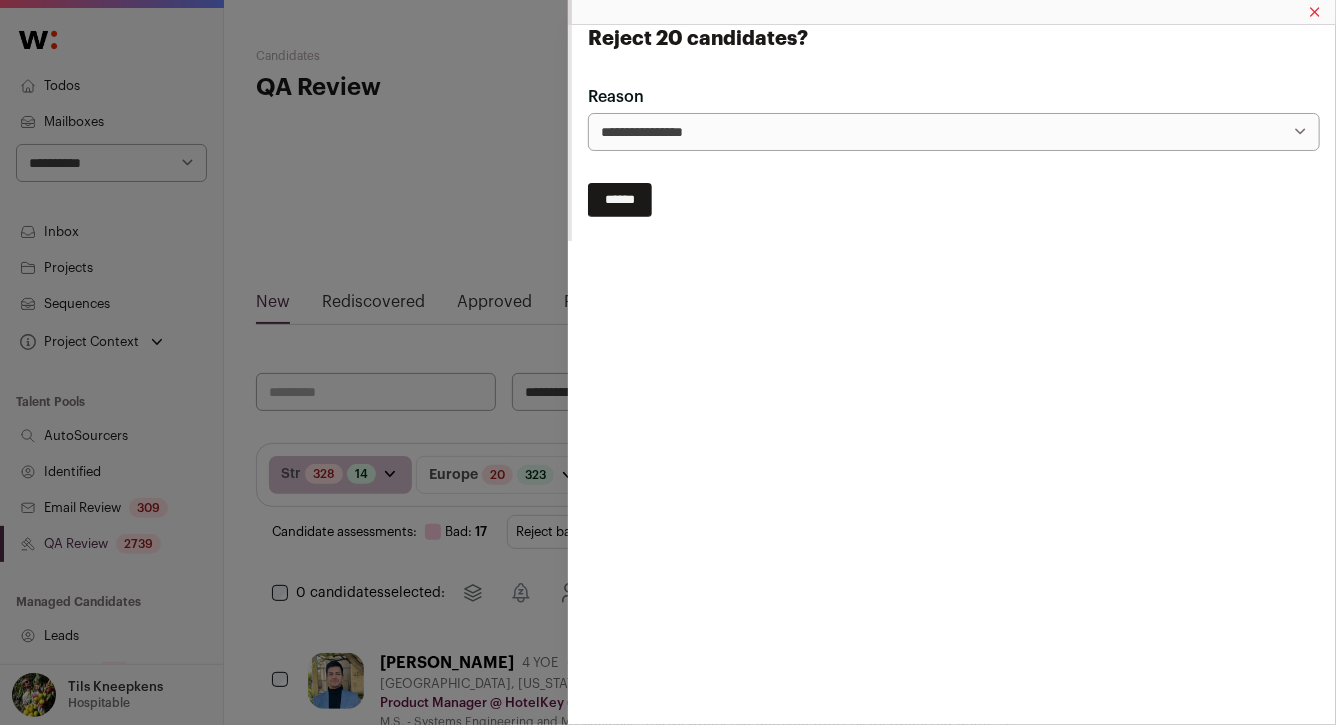 click on "******" at bounding box center (620, 200) 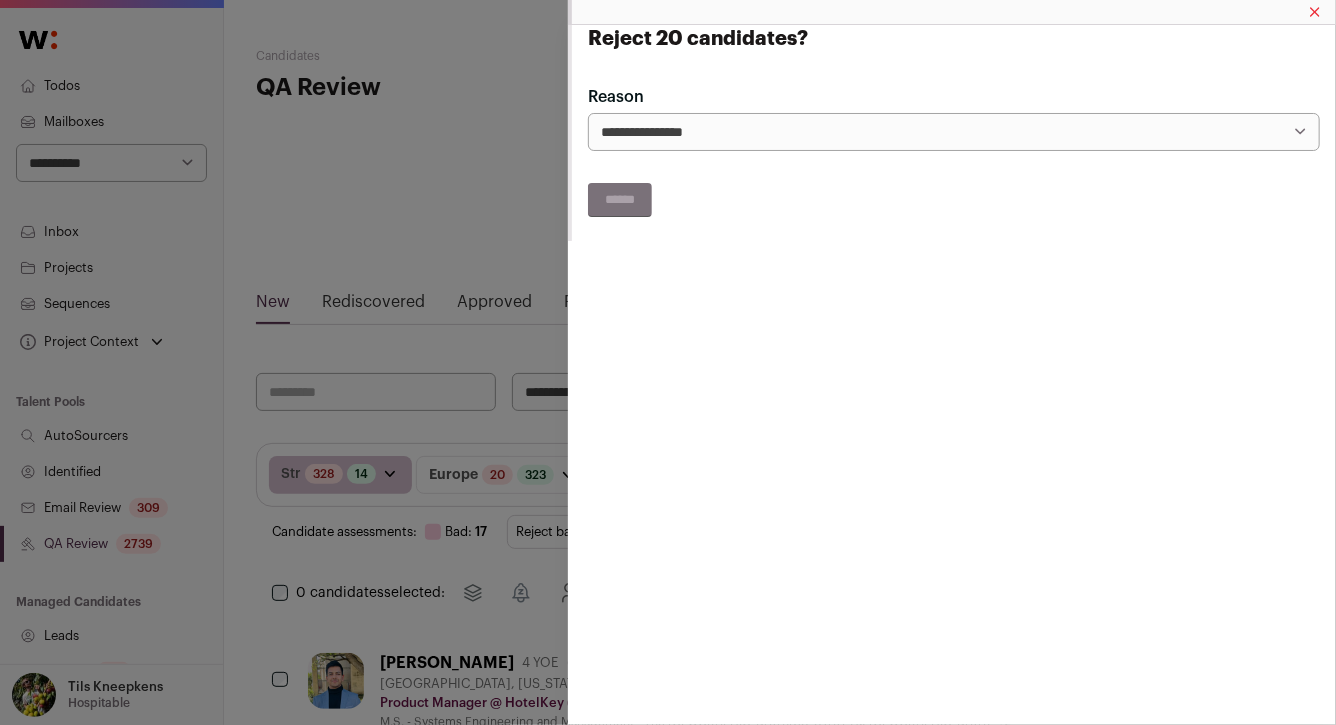 click on "**********" at bounding box center [954, 132] 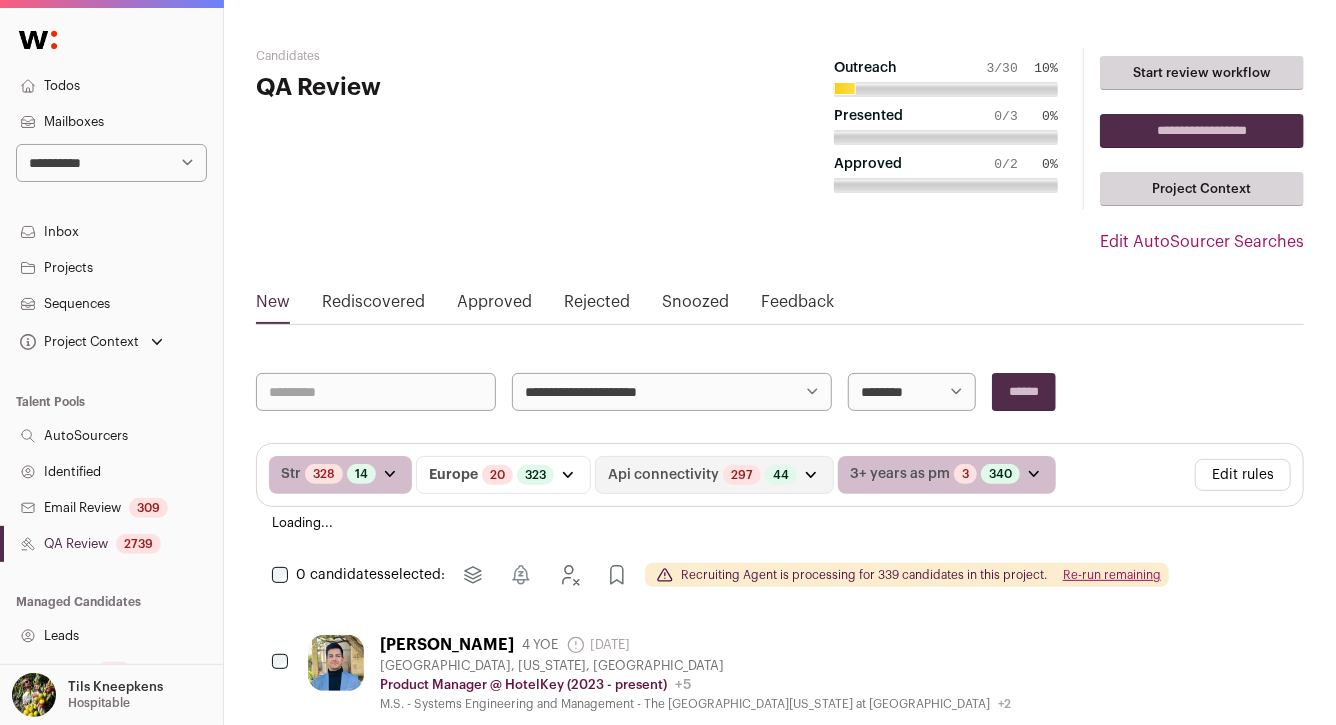 click on "**********" at bounding box center (668, 4201) 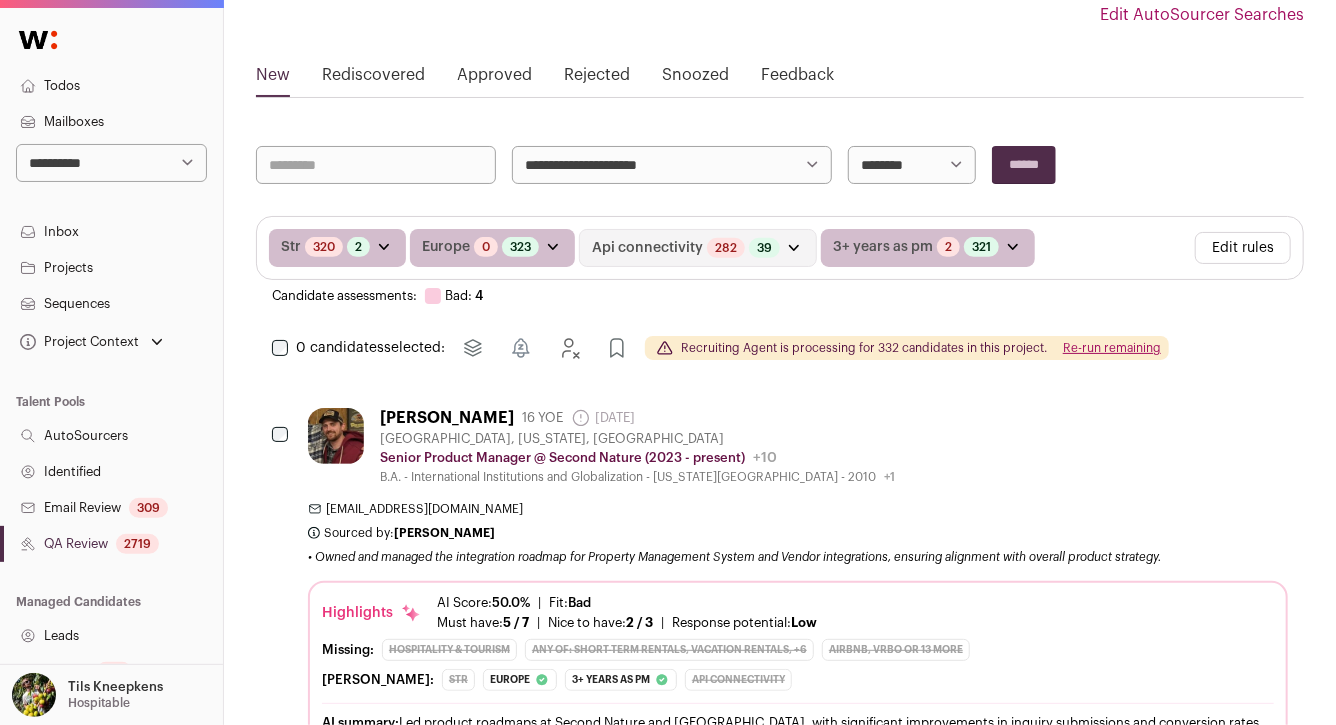 scroll, scrollTop: 0, scrollLeft: 0, axis: both 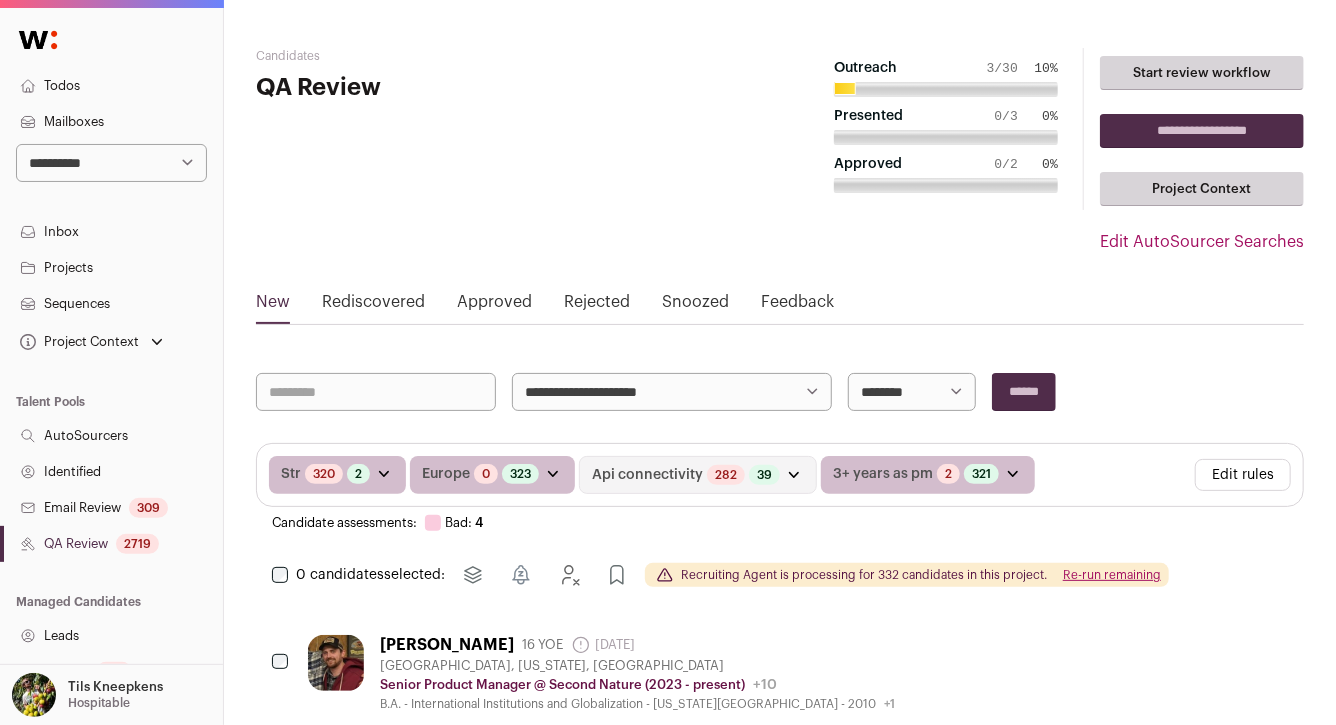 click on "Re-run remaining" at bounding box center [1112, 575] 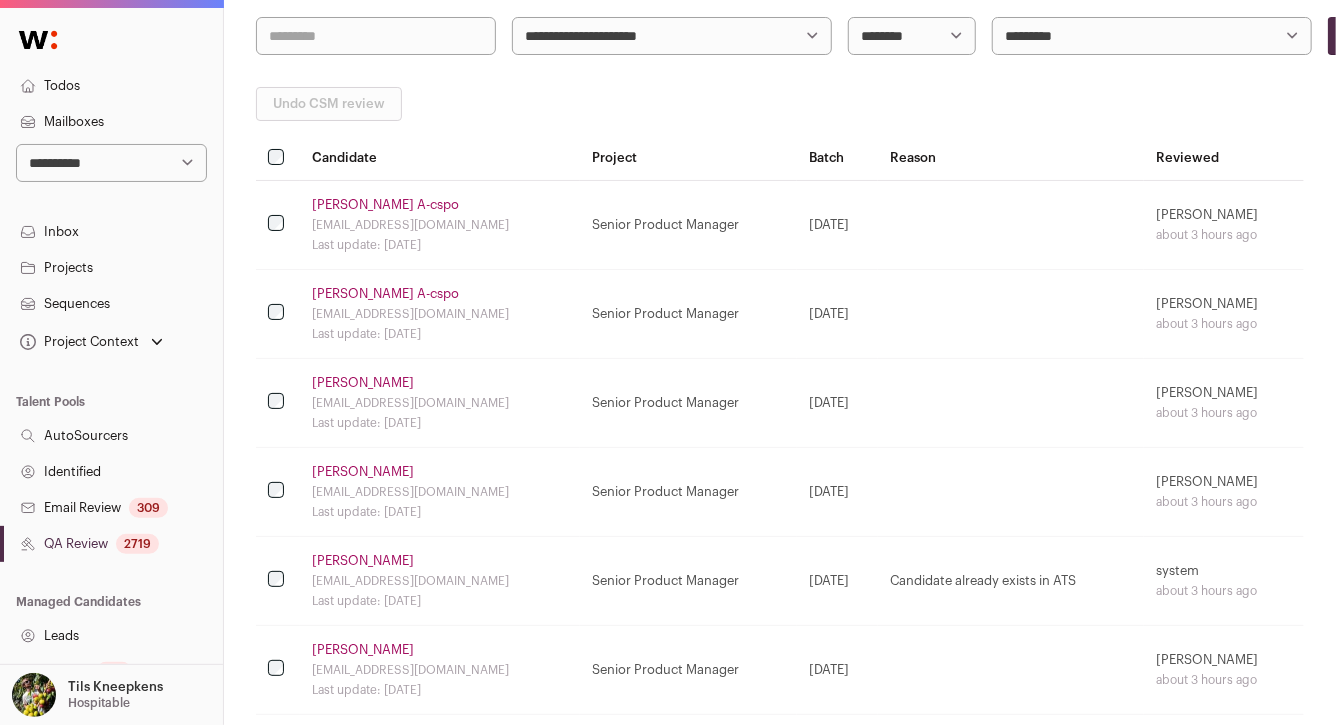 scroll, scrollTop: 0, scrollLeft: 0, axis: both 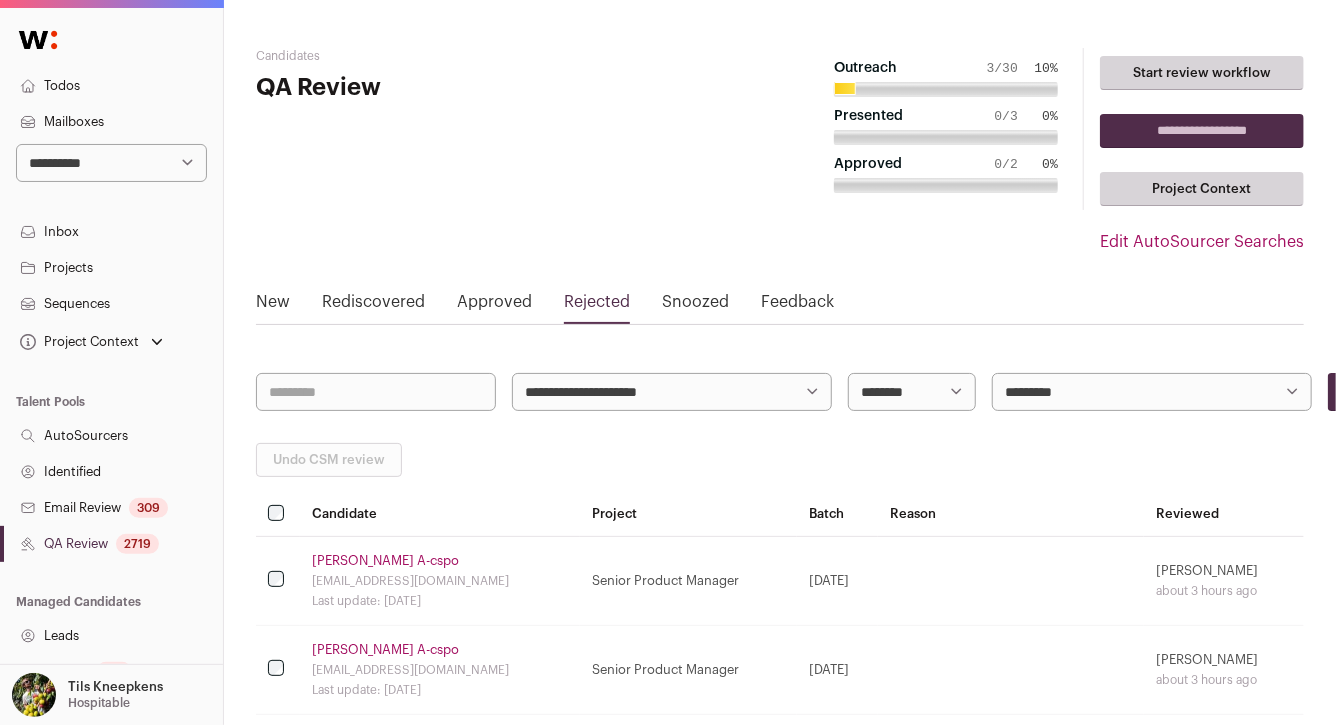 click on "New" at bounding box center (273, 306) 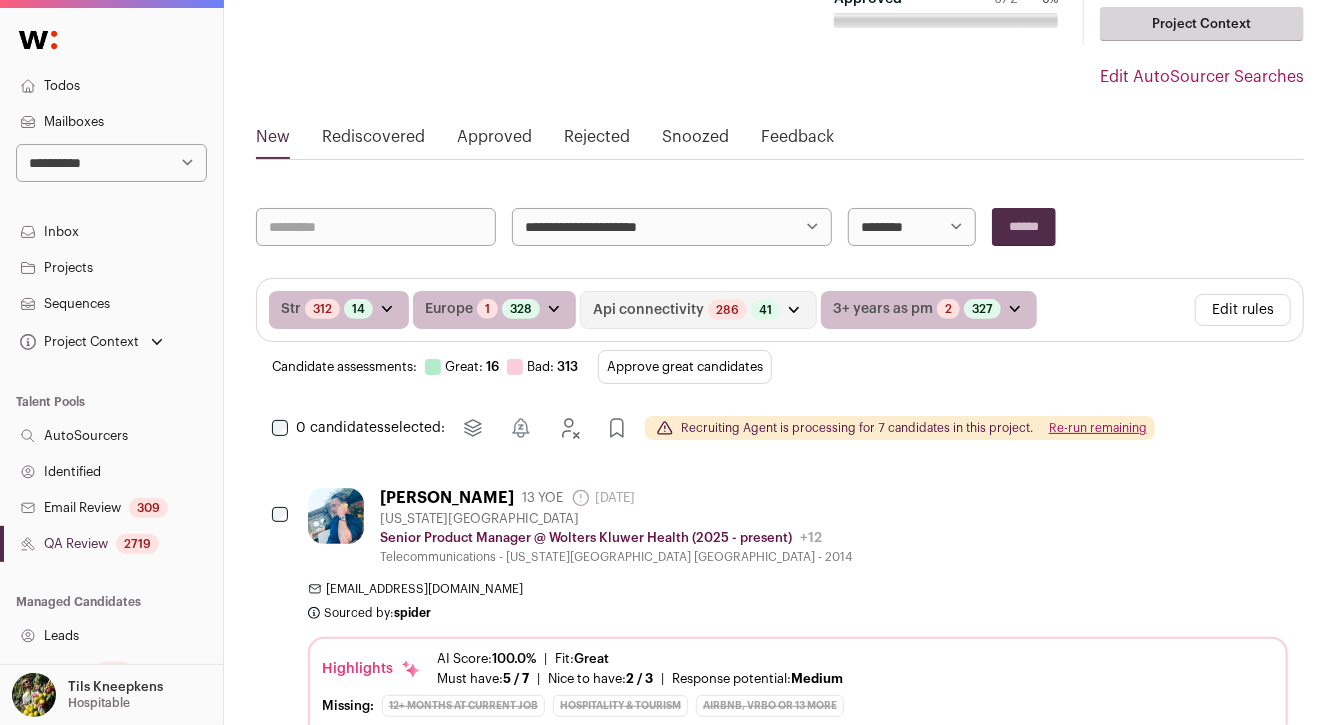 scroll, scrollTop: 47, scrollLeft: 0, axis: vertical 